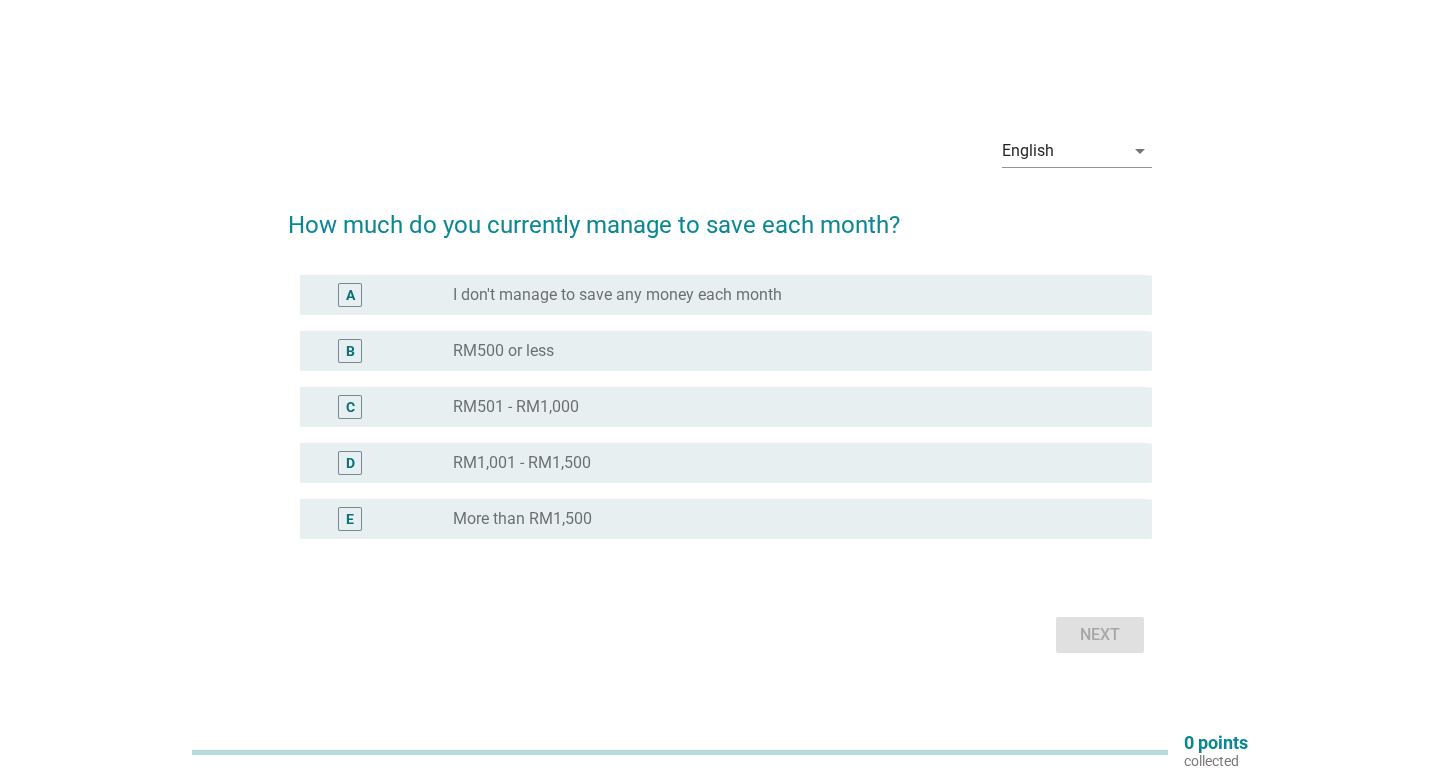 scroll, scrollTop: 0, scrollLeft: 0, axis: both 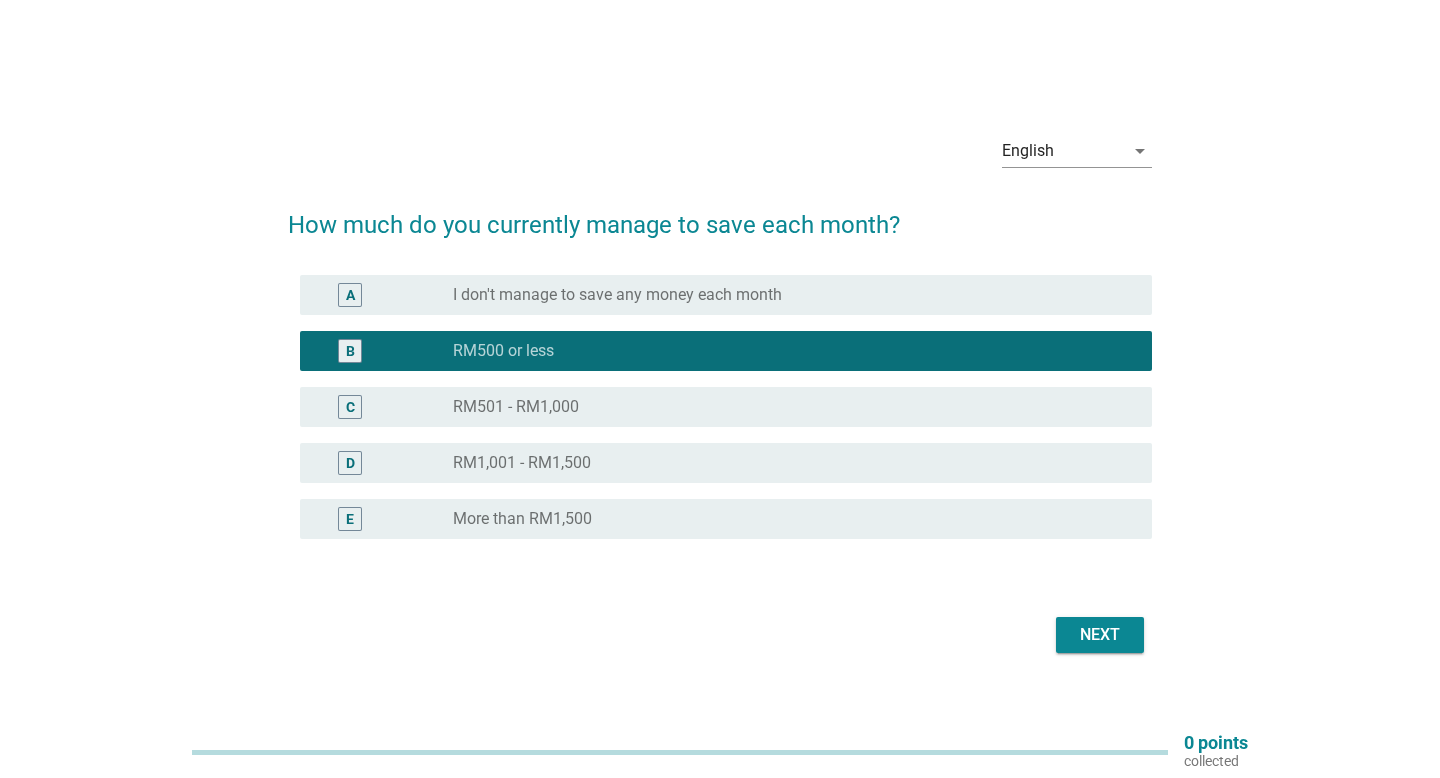 click on "Next" at bounding box center [1100, 635] 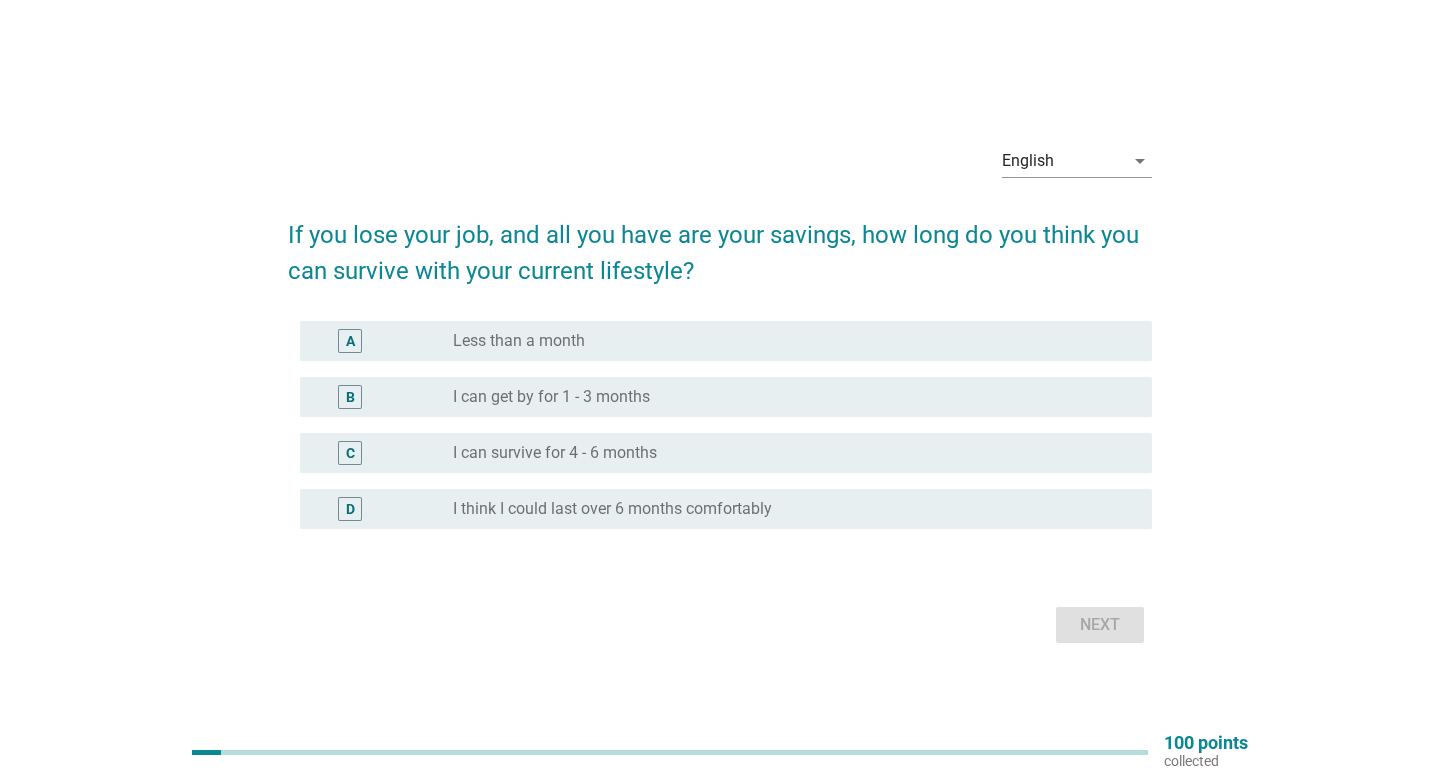 click on "B     radio_button_unchecked I can get by for 1 - 3 months" at bounding box center [726, 397] 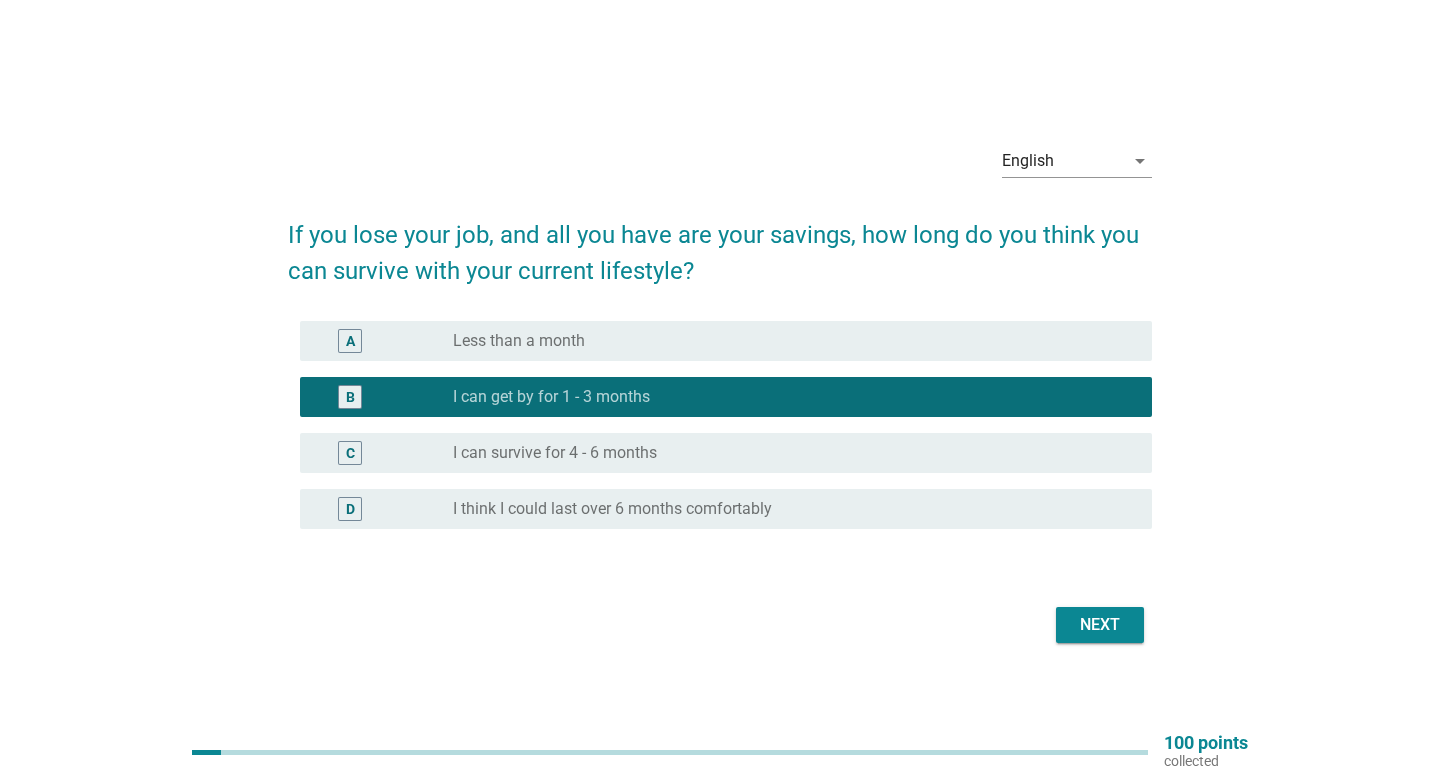 click on "Next" at bounding box center [1100, 625] 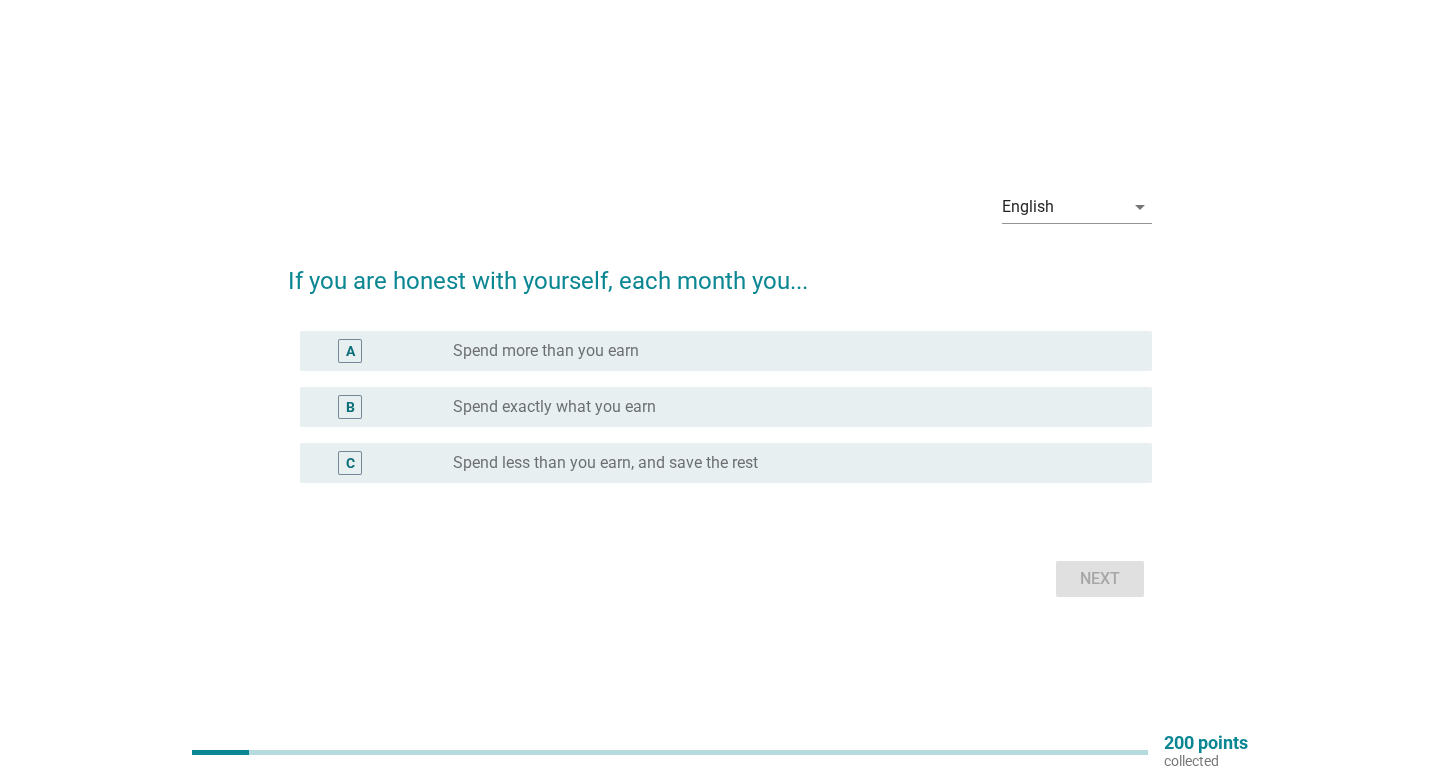 click on "Spend exactly what you earn" at bounding box center (554, 407) 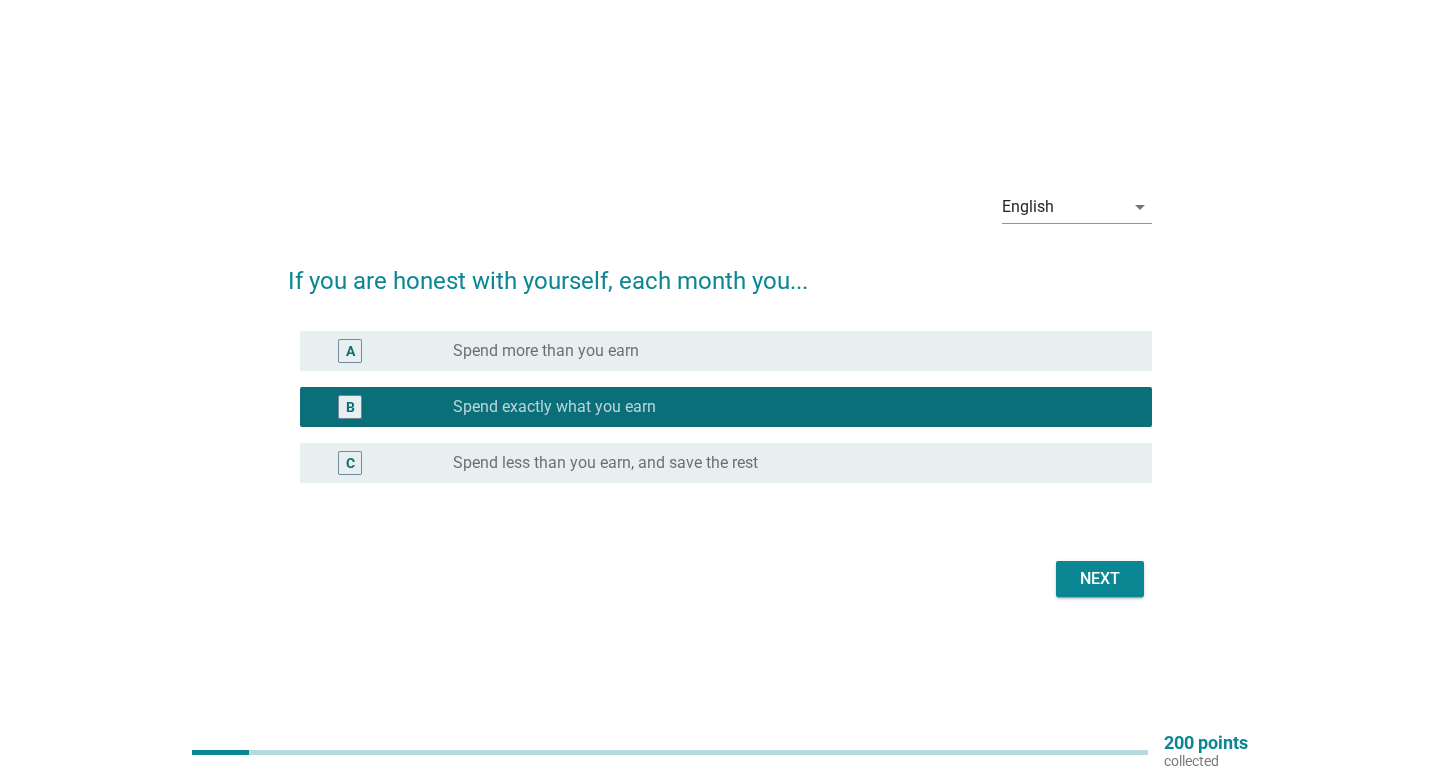 click on "Next" at bounding box center (1100, 579) 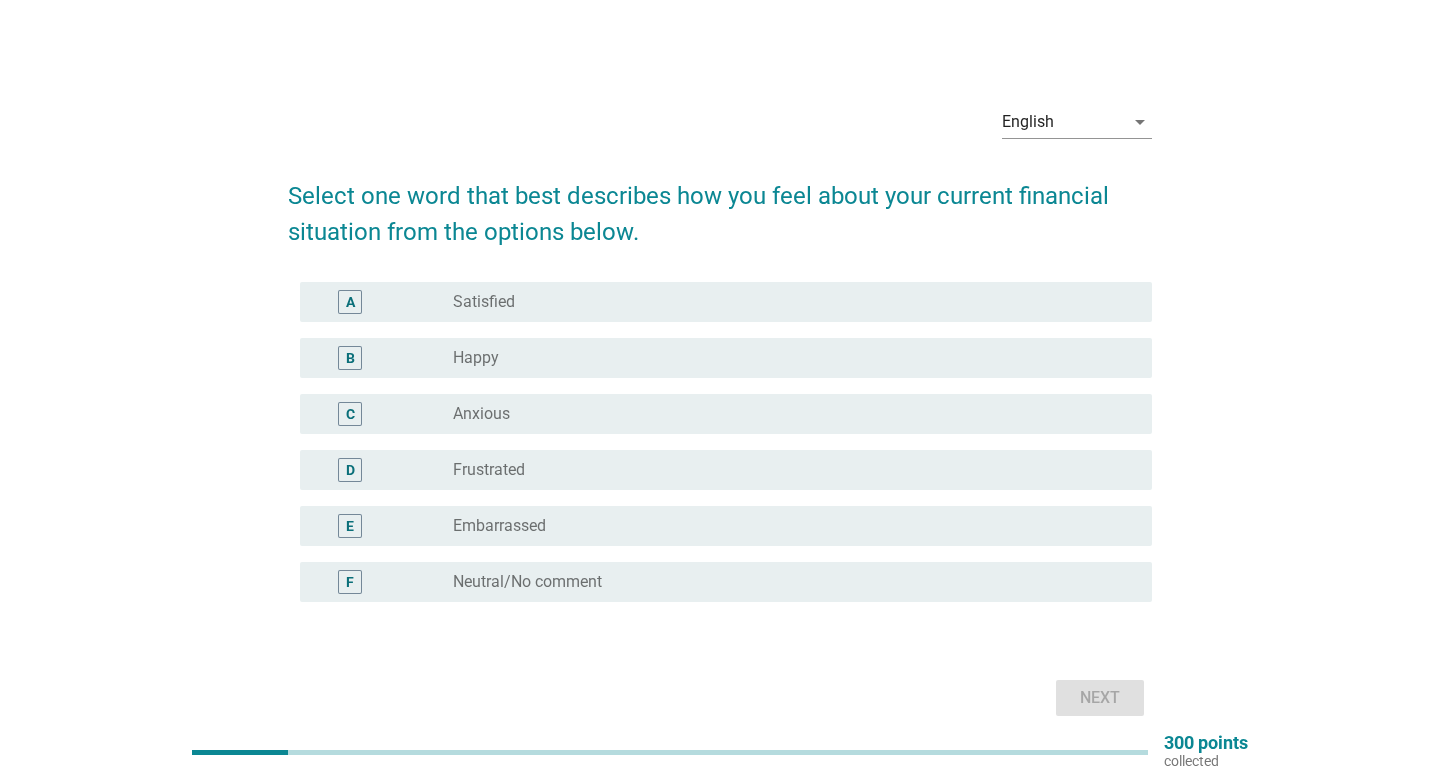 click on "C" at bounding box center [384, 414] 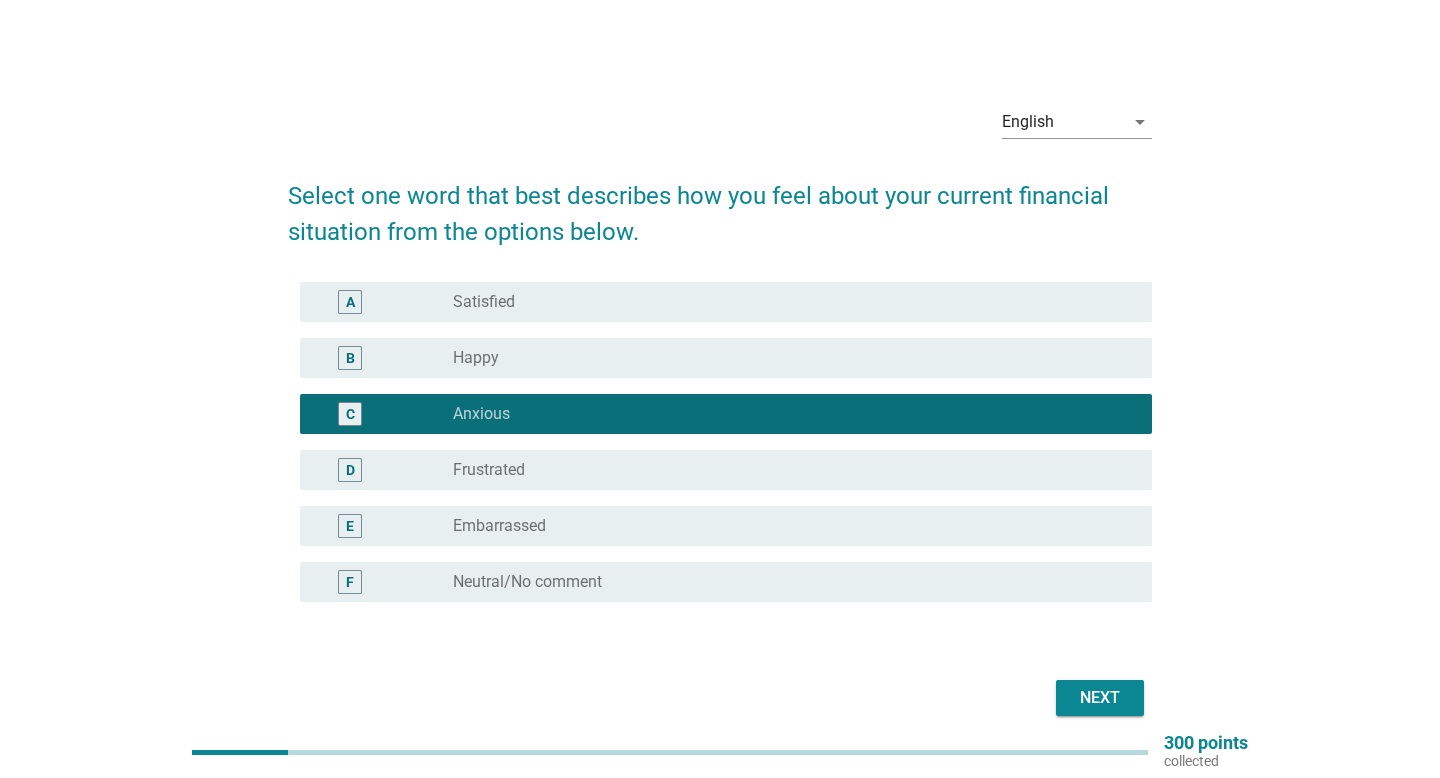 click on "Next" at bounding box center [1100, 698] 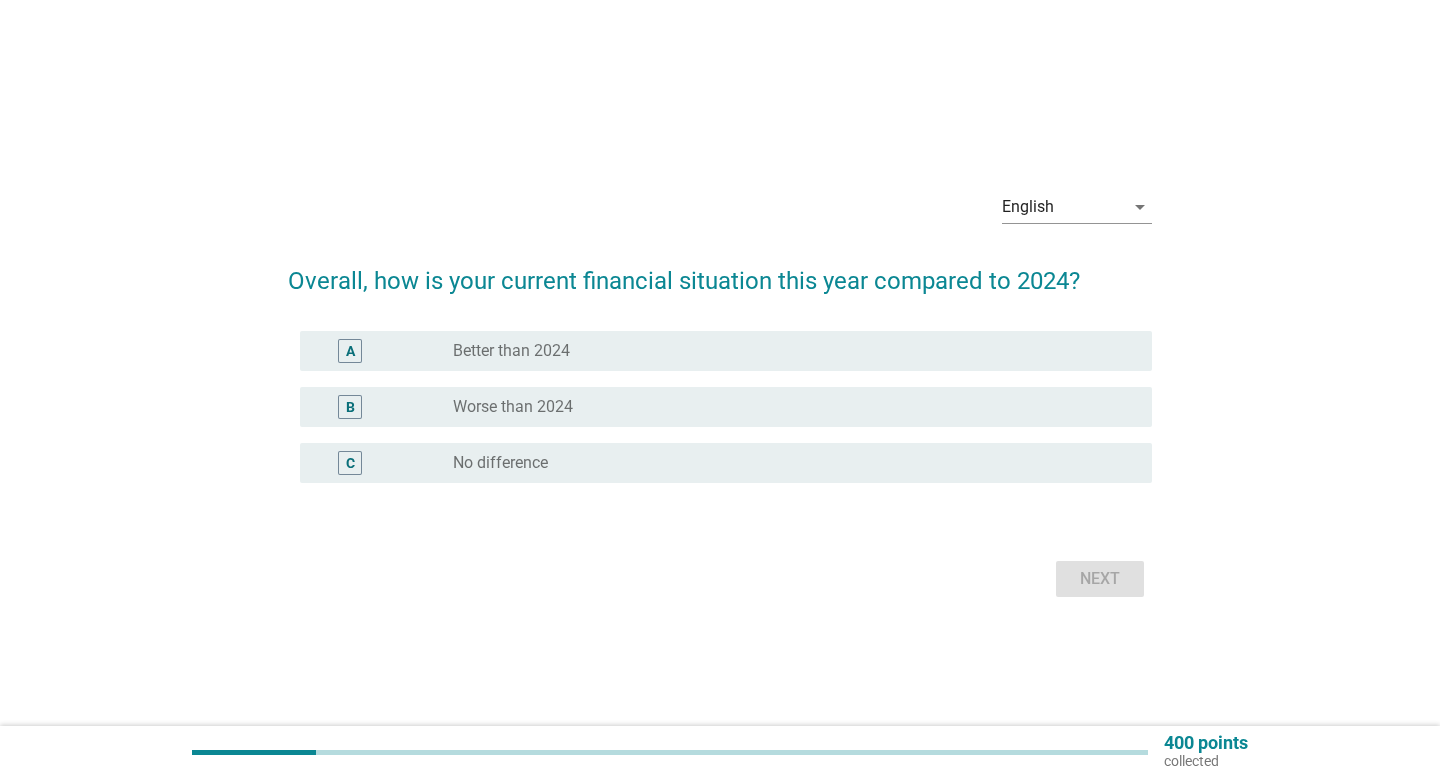 click on "radio_button_unchecked Better than 2024" at bounding box center [786, 351] 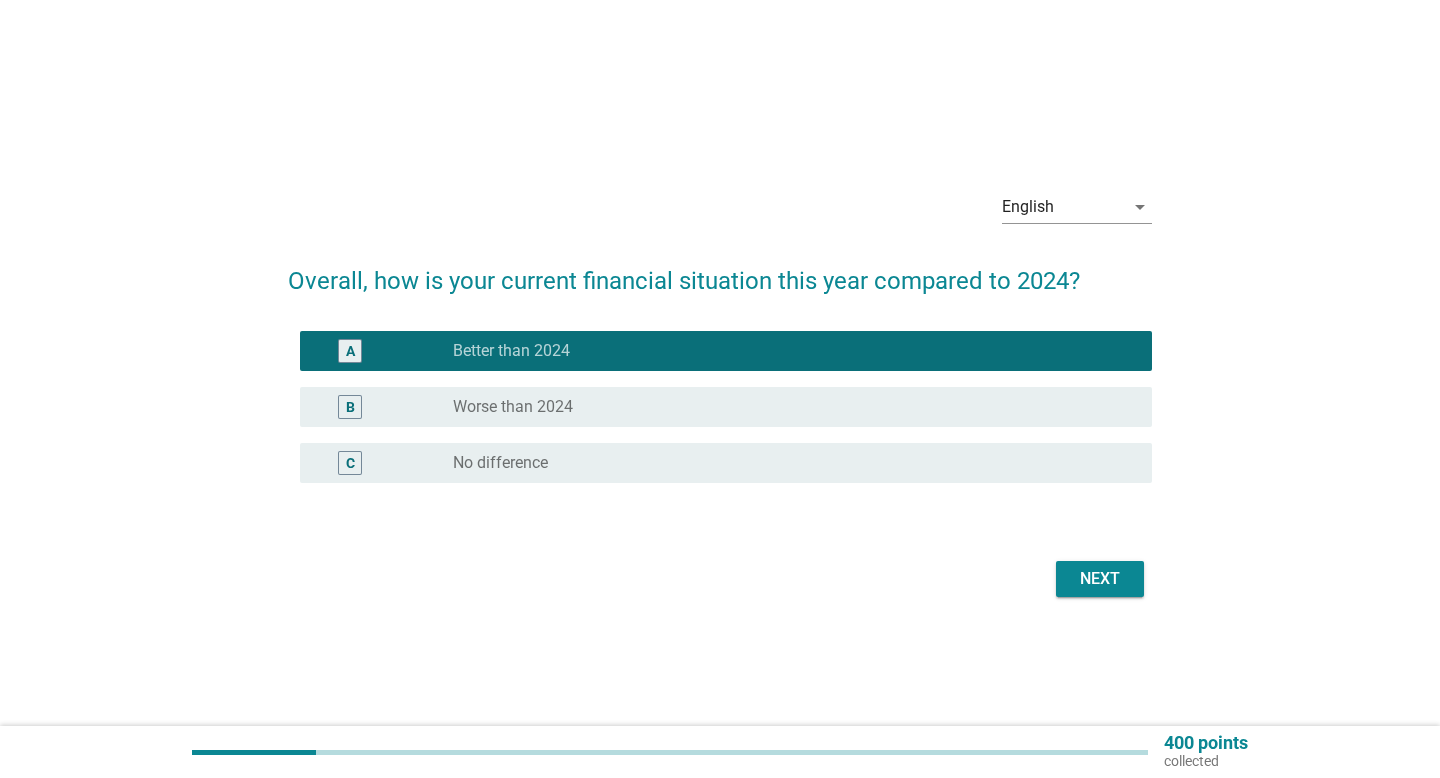 click on "radio_button_unchecked No difference" at bounding box center [786, 463] 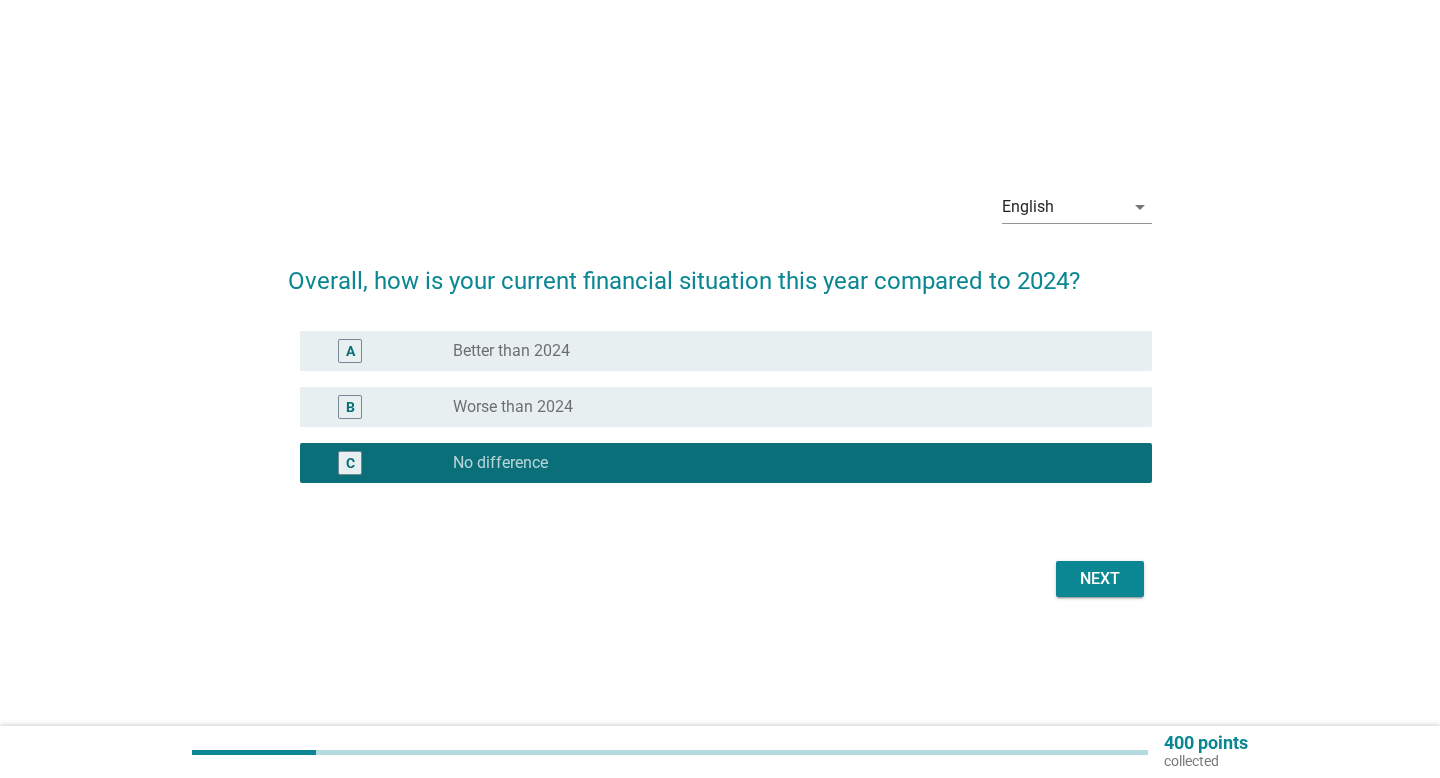 click on "Next" at bounding box center [1100, 579] 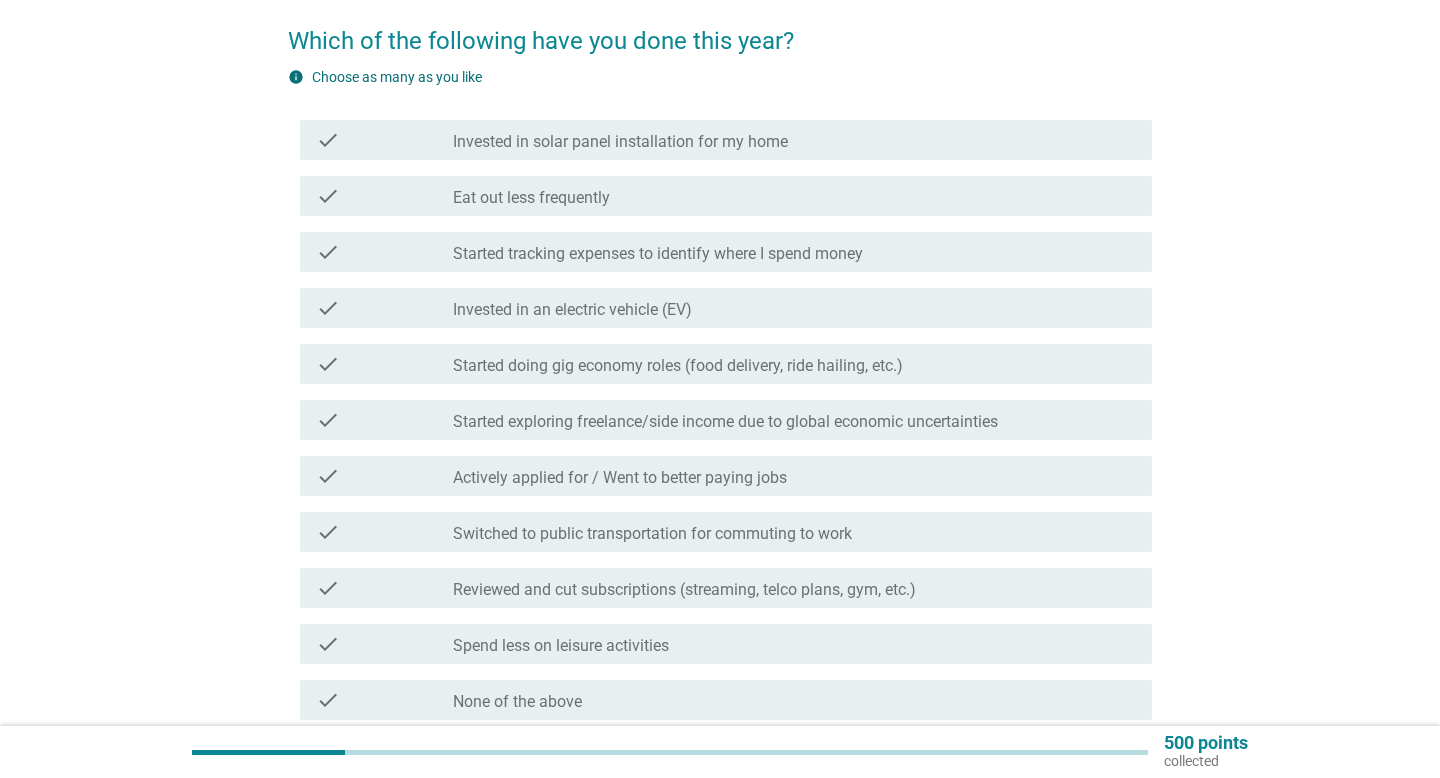 scroll, scrollTop: 156, scrollLeft: 0, axis: vertical 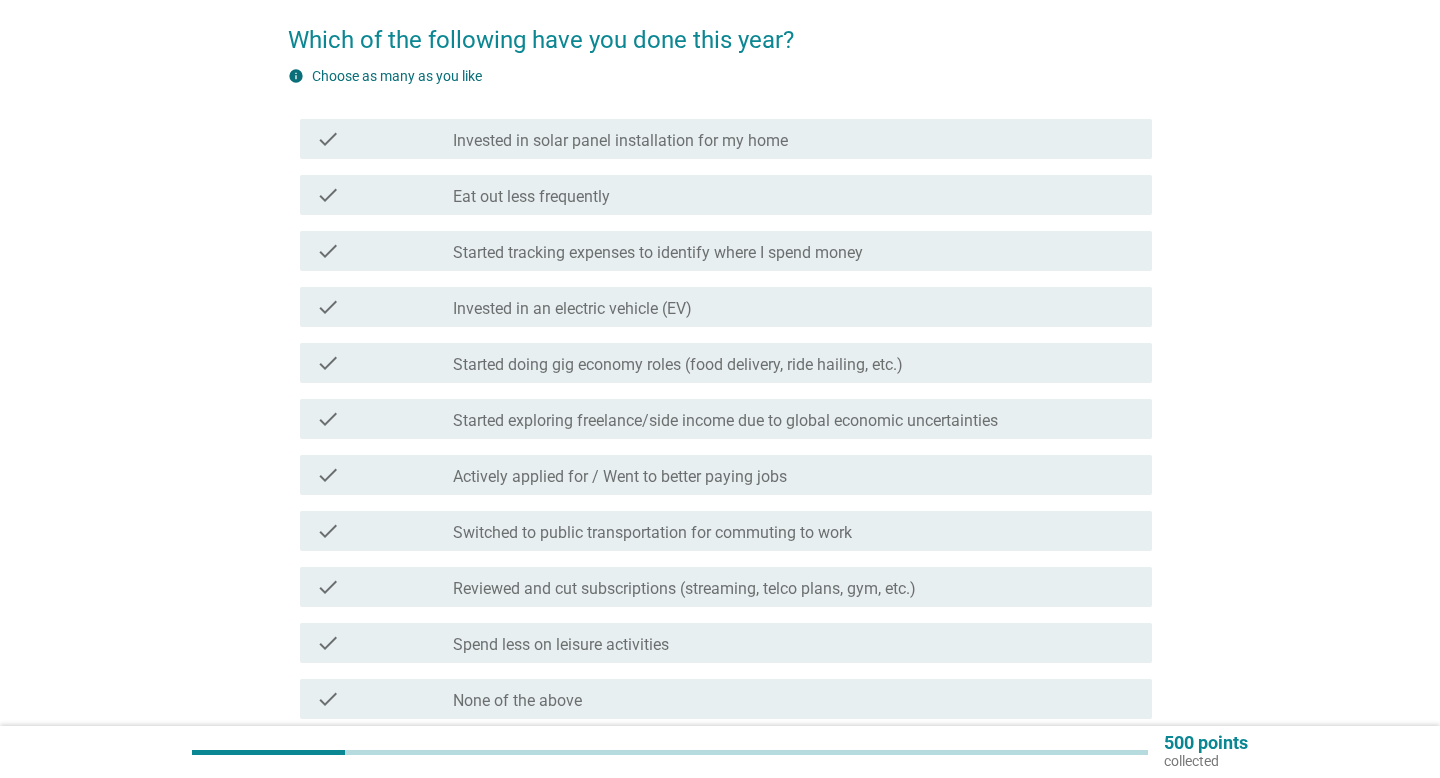 click on "Started tracking expenses to identify where I spend money" at bounding box center (658, 253) 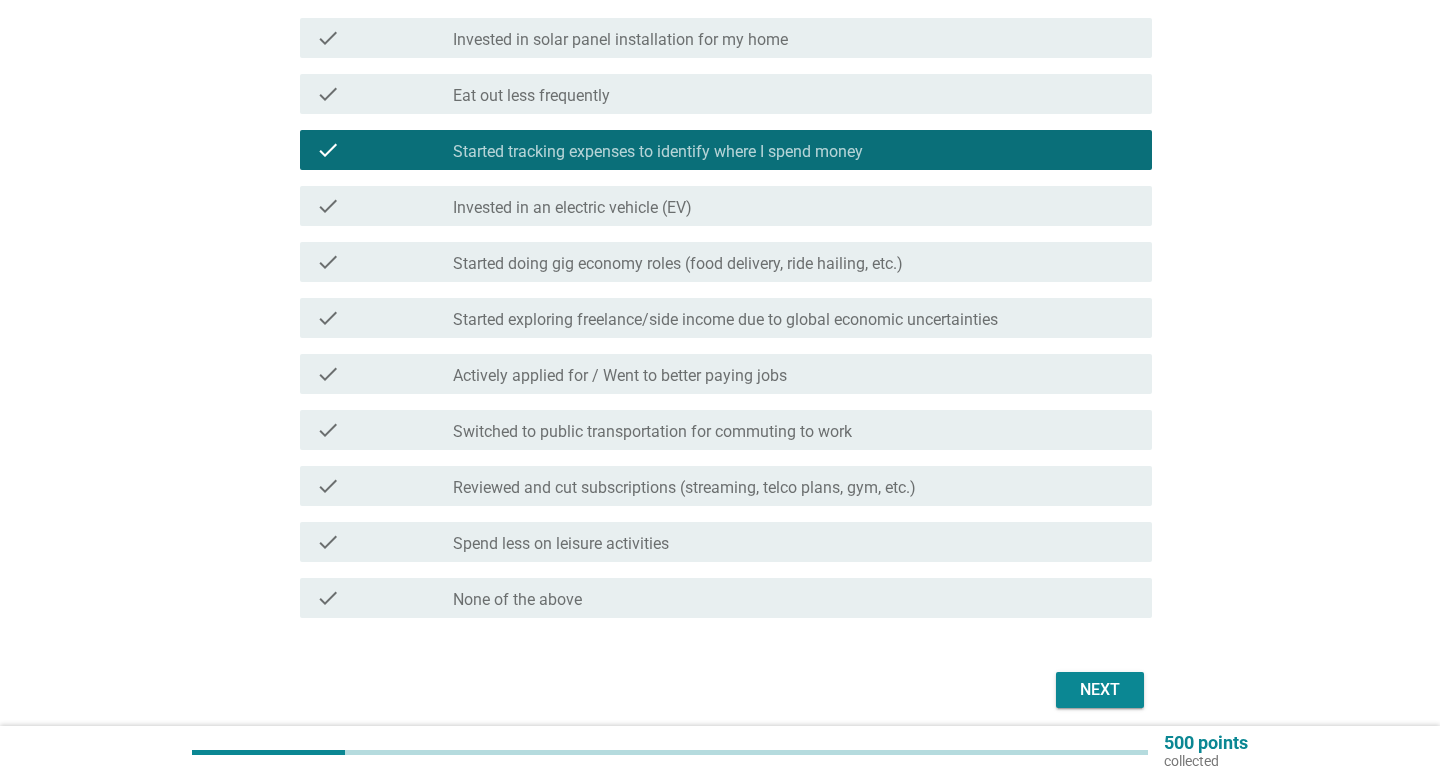 scroll, scrollTop: 265, scrollLeft: 0, axis: vertical 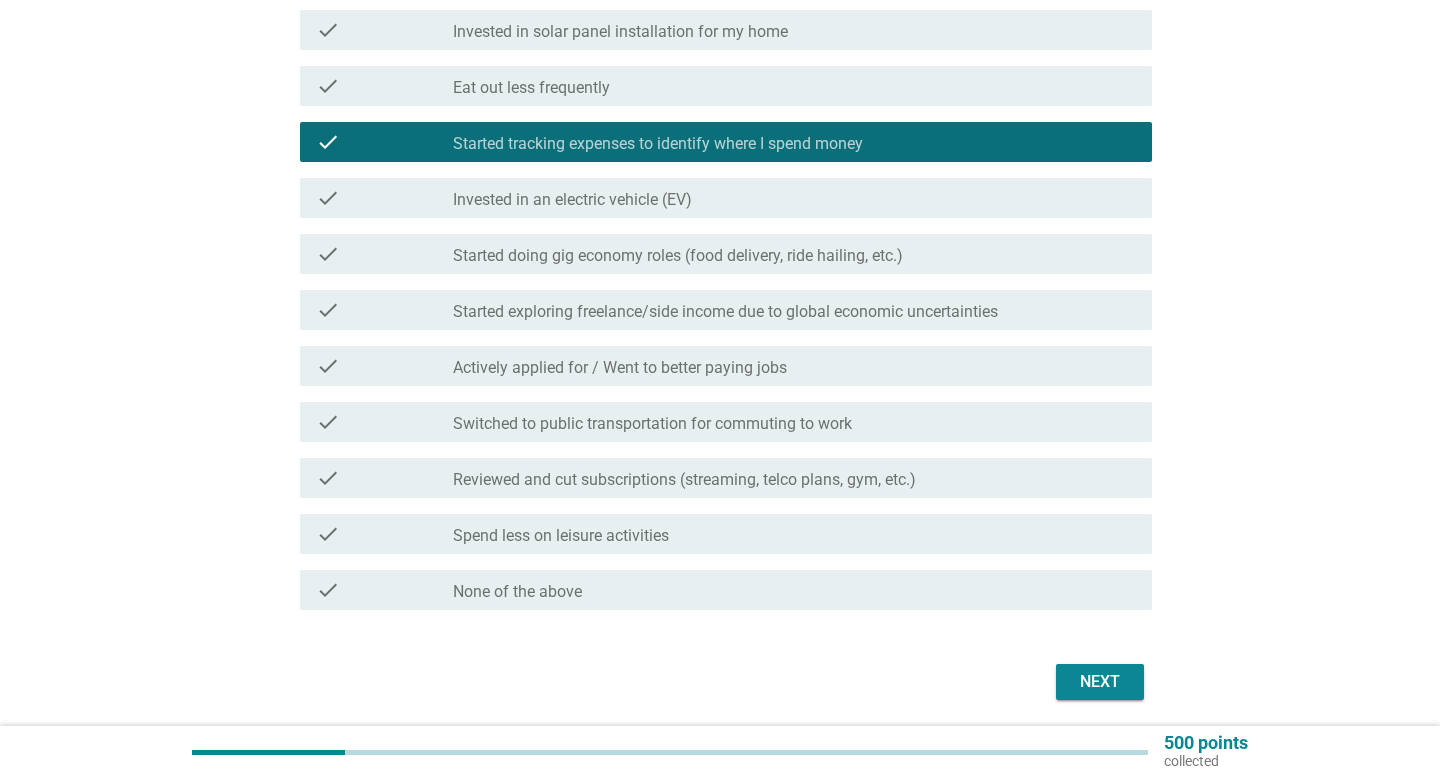 click on "Actively applied for / Went to better paying jobs" at bounding box center (620, 368) 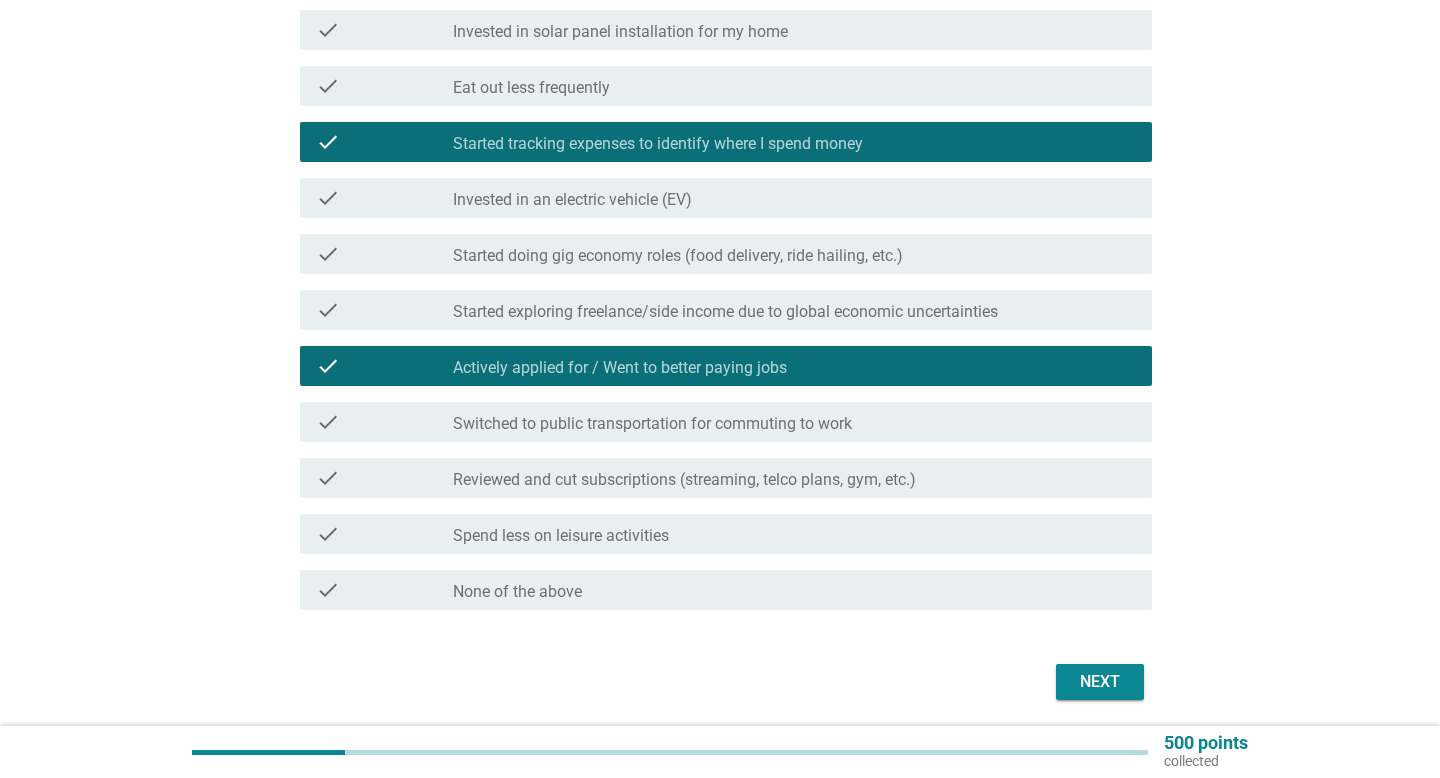 click on "Actively applied for / Went to better paying jobs" at bounding box center (620, 368) 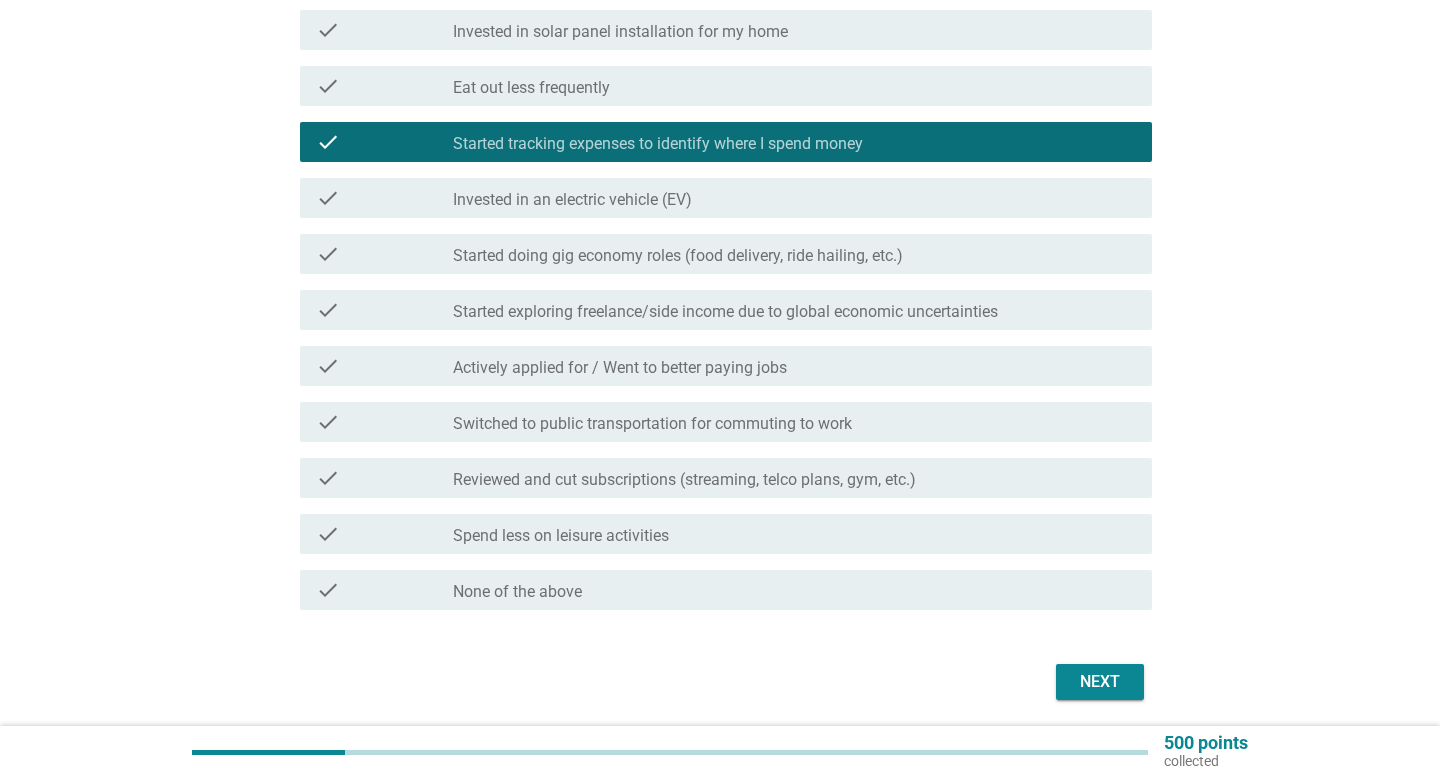 click on "Actively applied for / Went to better paying jobs" at bounding box center [620, 368] 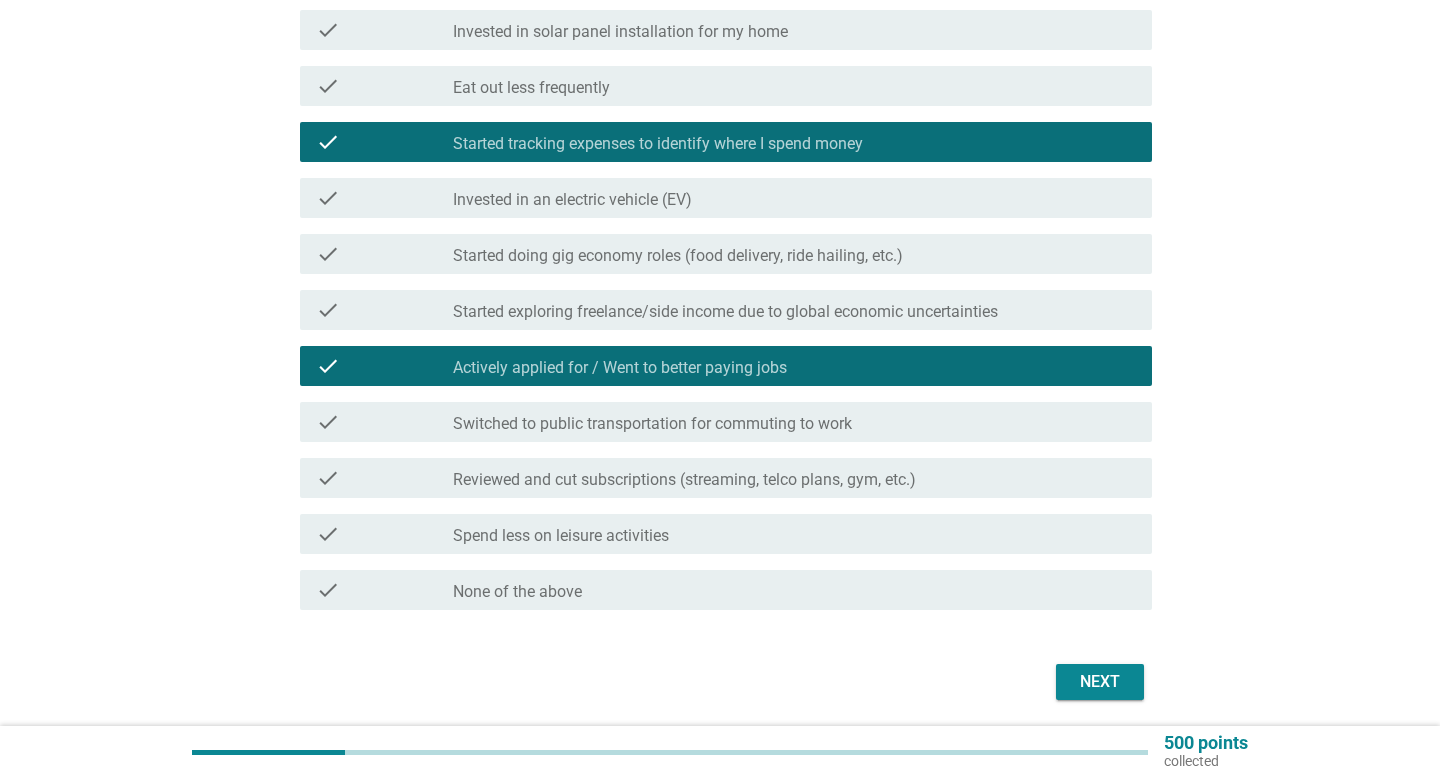 click on "Actively applied for / Went to better paying jobs" at bounding box center (620, 368) 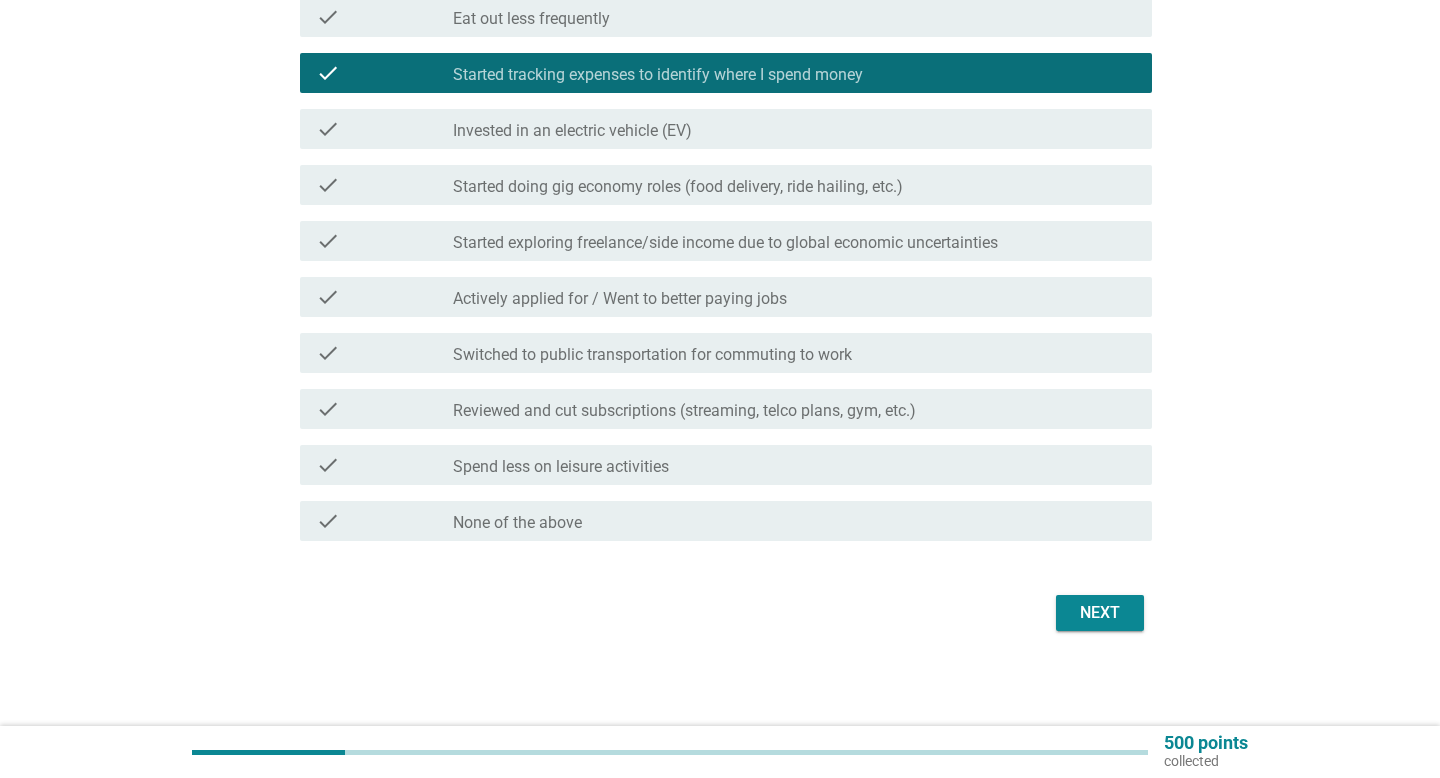 scroll, scrollTop: 335, scrollLeft: 0, axis: vertical 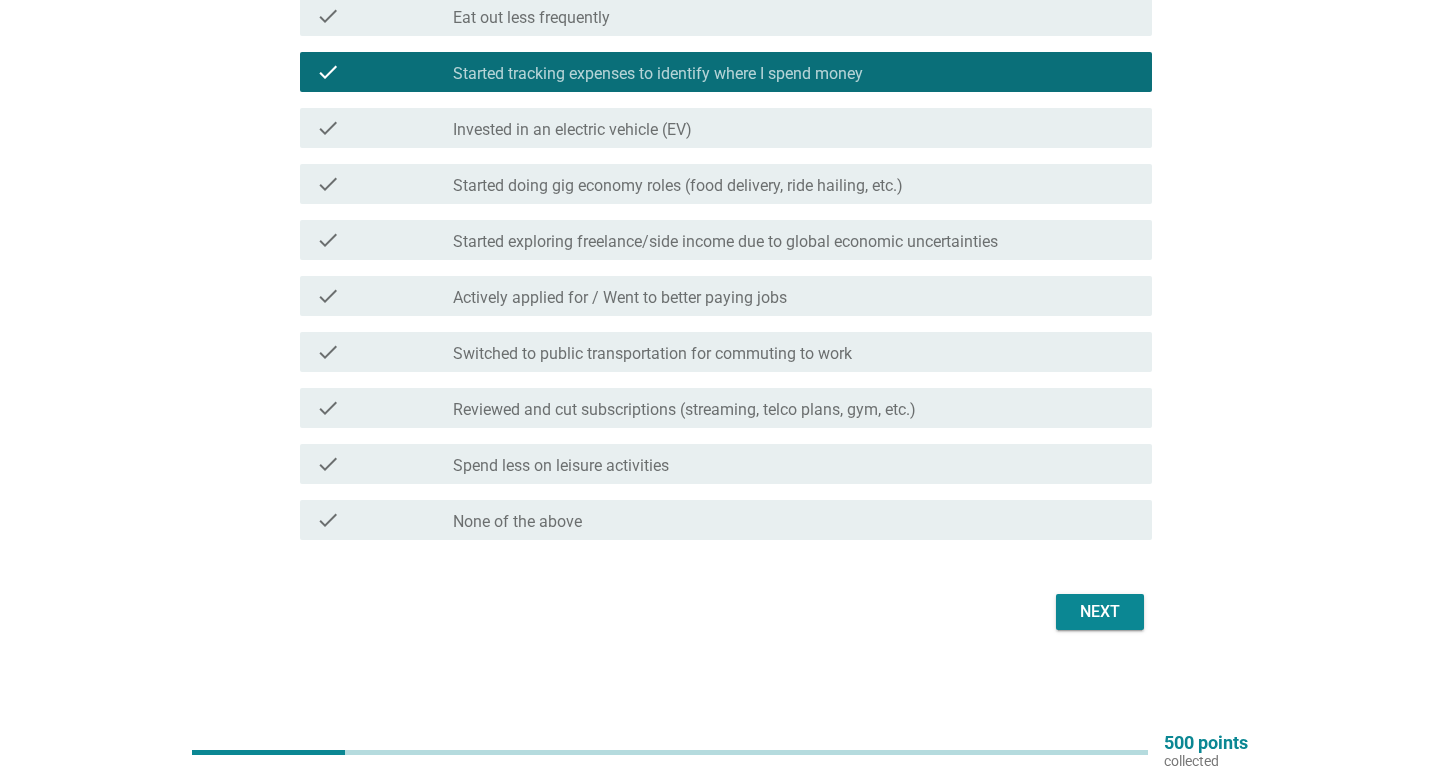 click on "check_box_outline_blank None of the above" at bounding box center [794, 520] 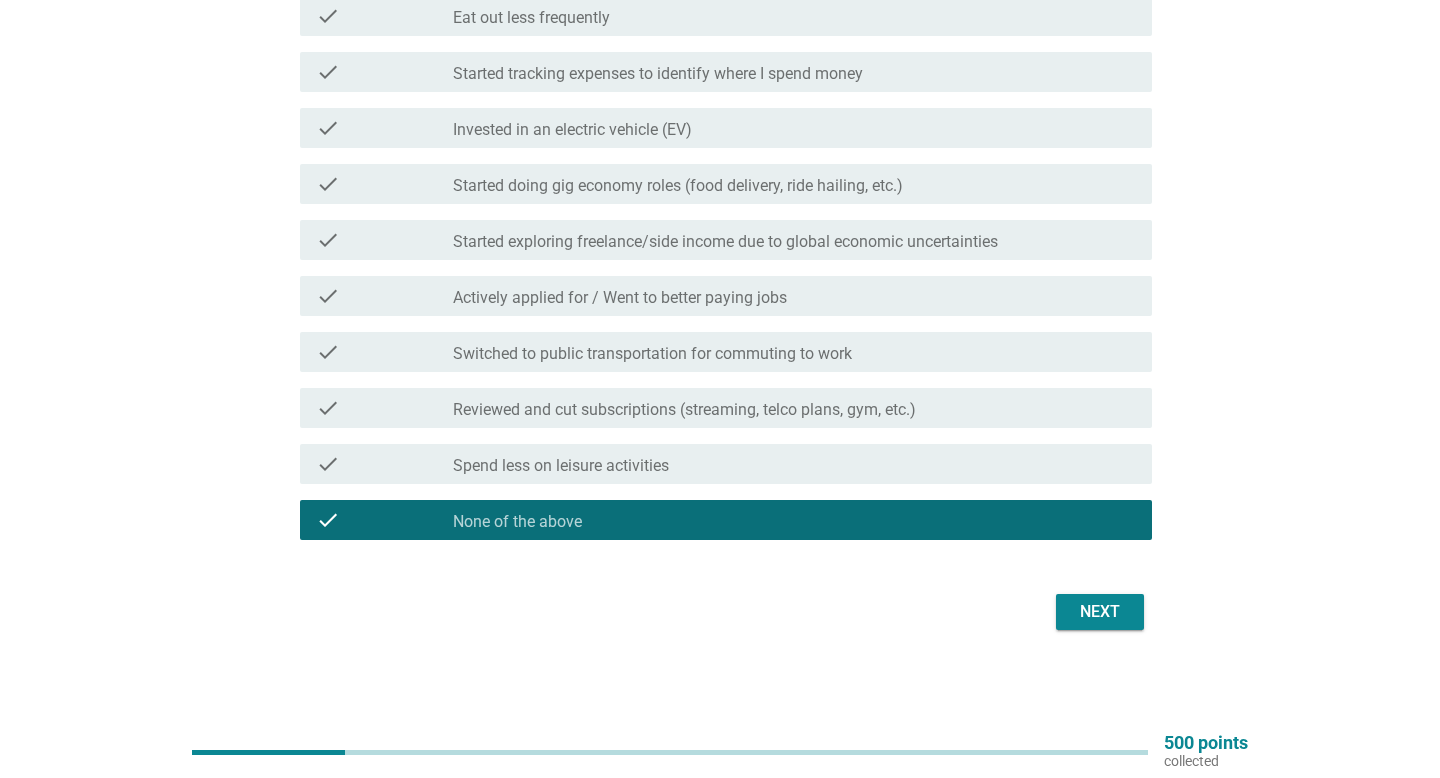 click on "Next" at bounding box center (1100, 612) 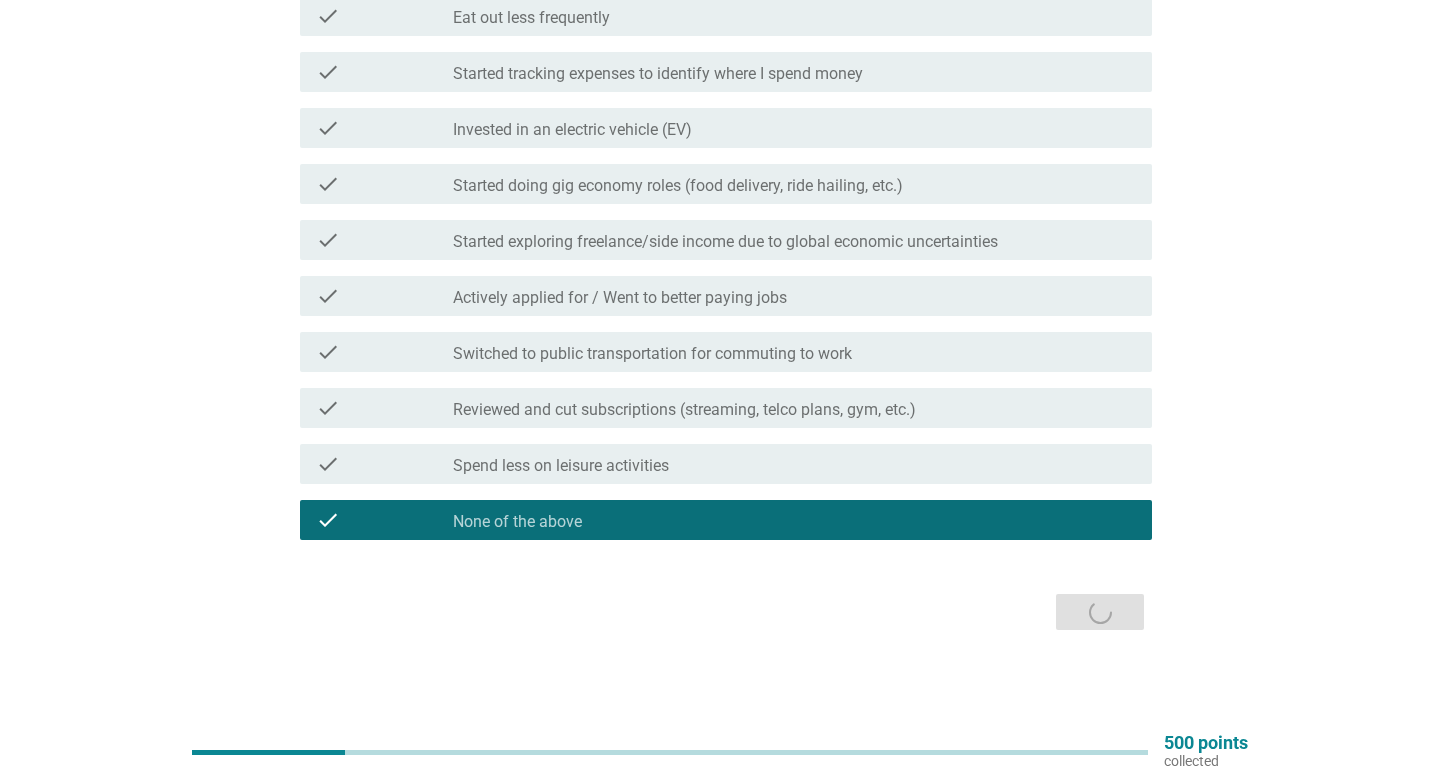 scroll, scrollTop: 0, scrollLeft: 0, axis: both 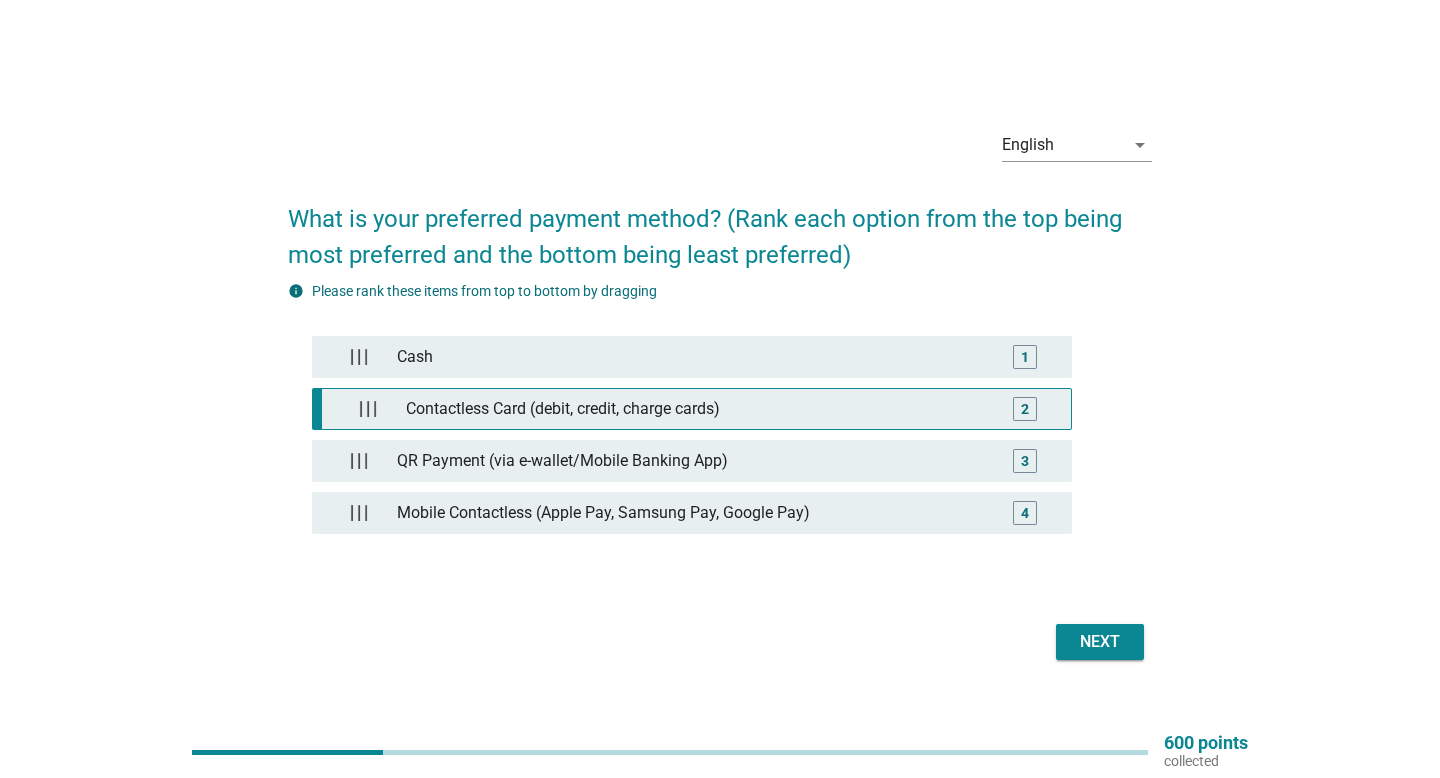 type 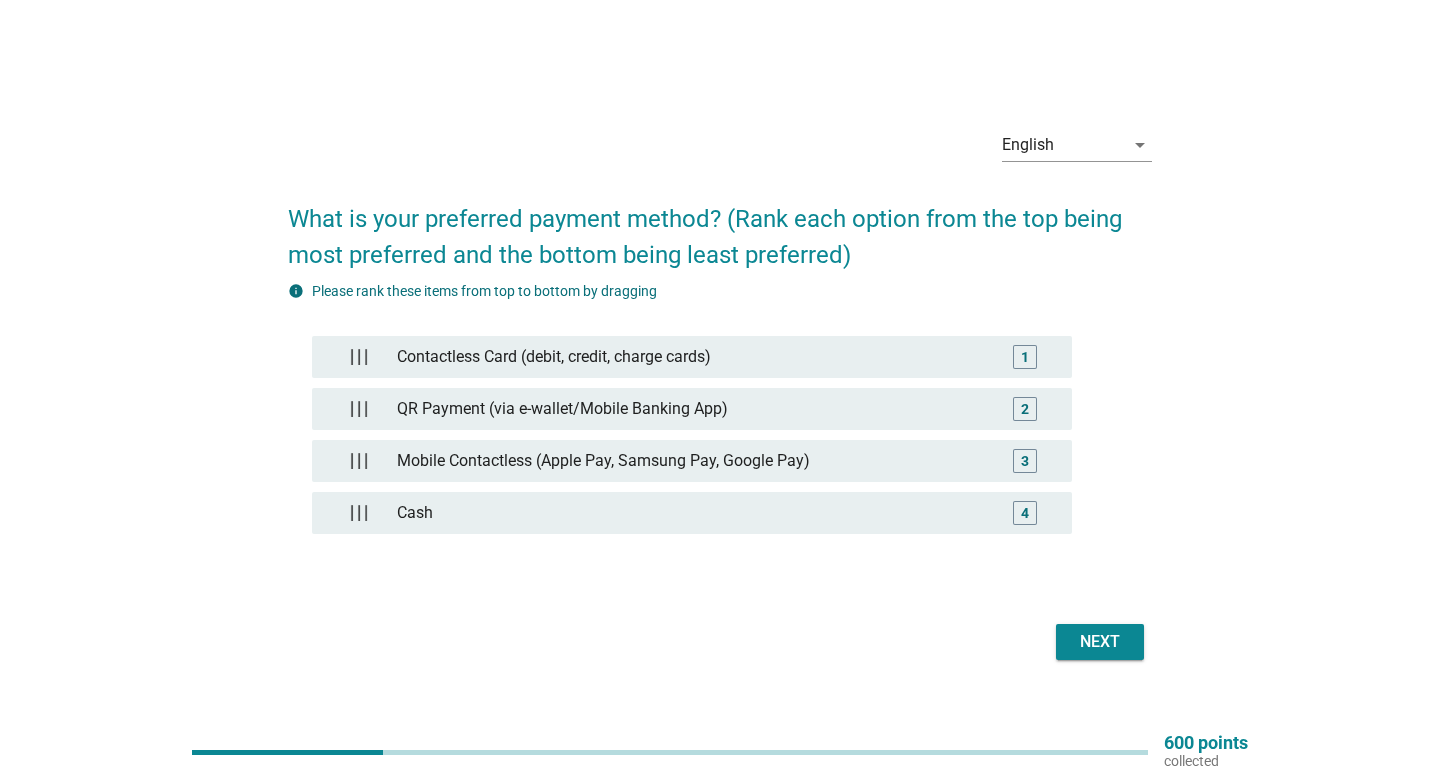 click on "Next" at bounding box center (1100, 642) 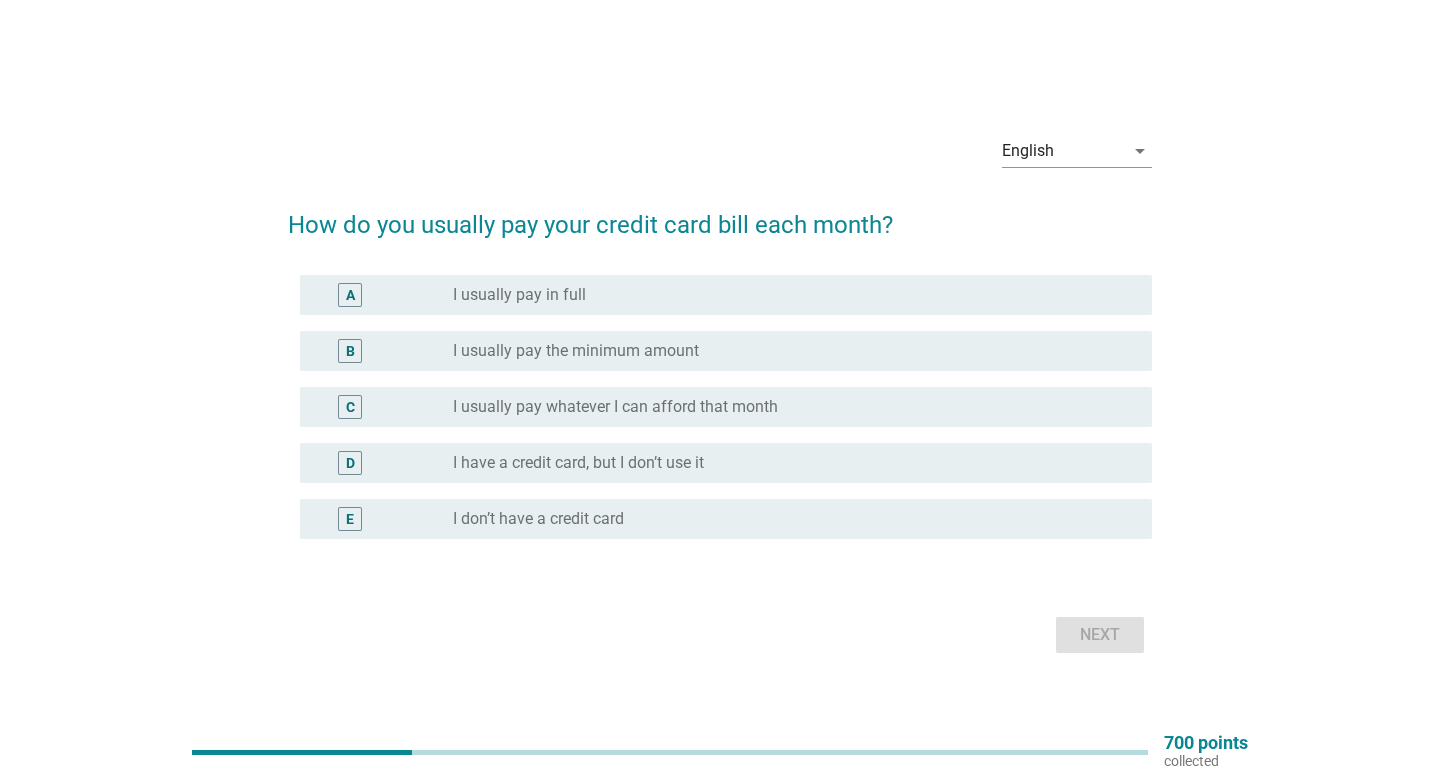 click on "radio_button_unchecked I usually pay in full" at bounding box center (786, 295) 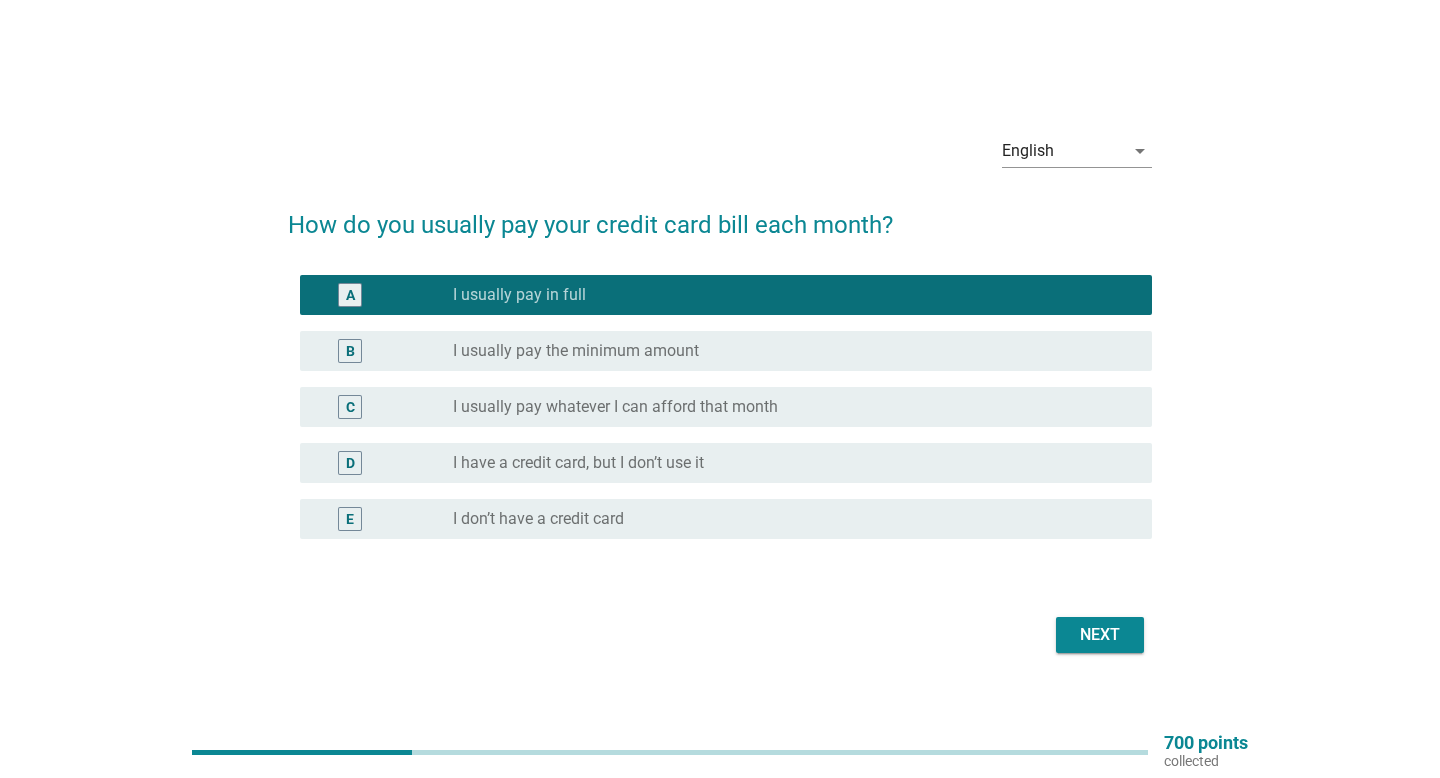 click on "Next" at bounding box center (1100, 635) 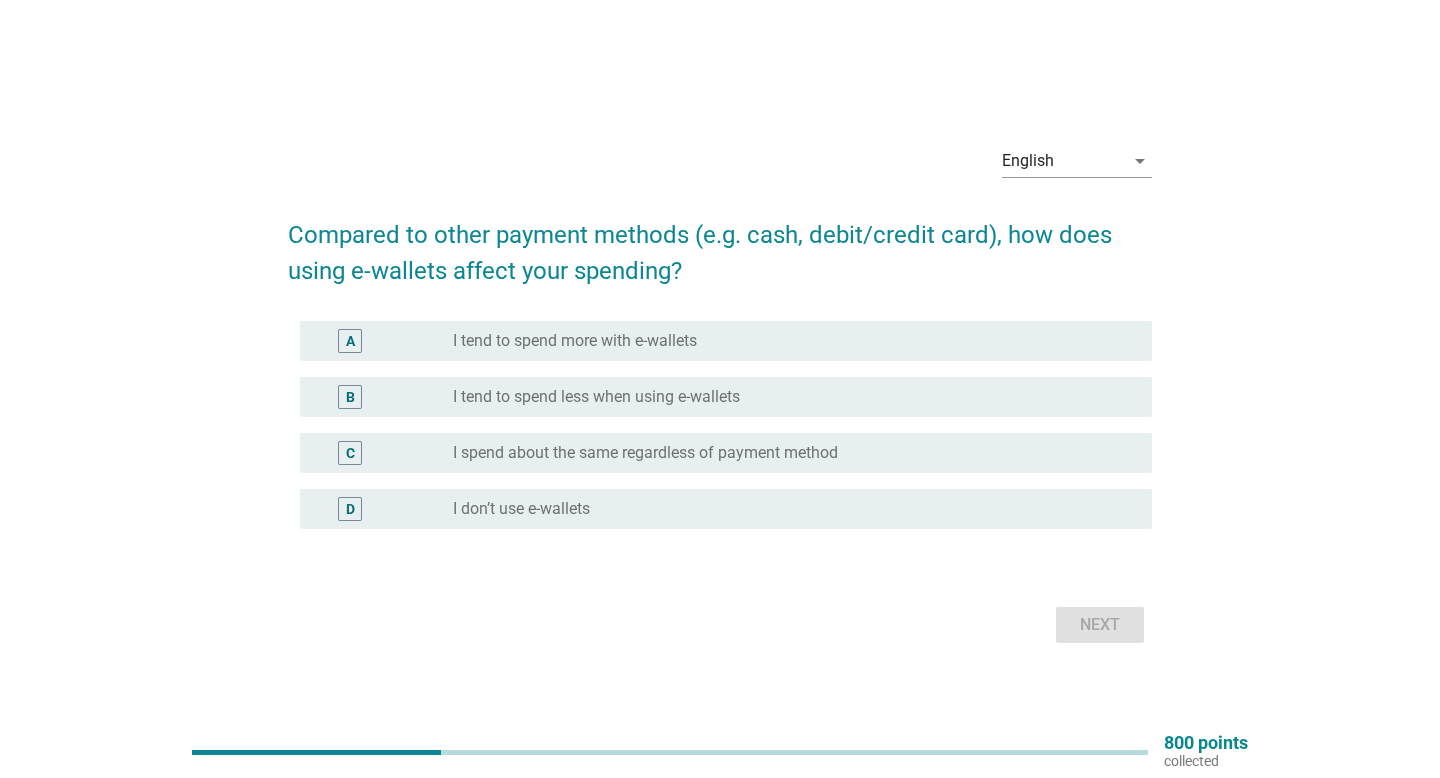click on "I tend to spend less when using e-wallets" at bounding box center [596, 397] 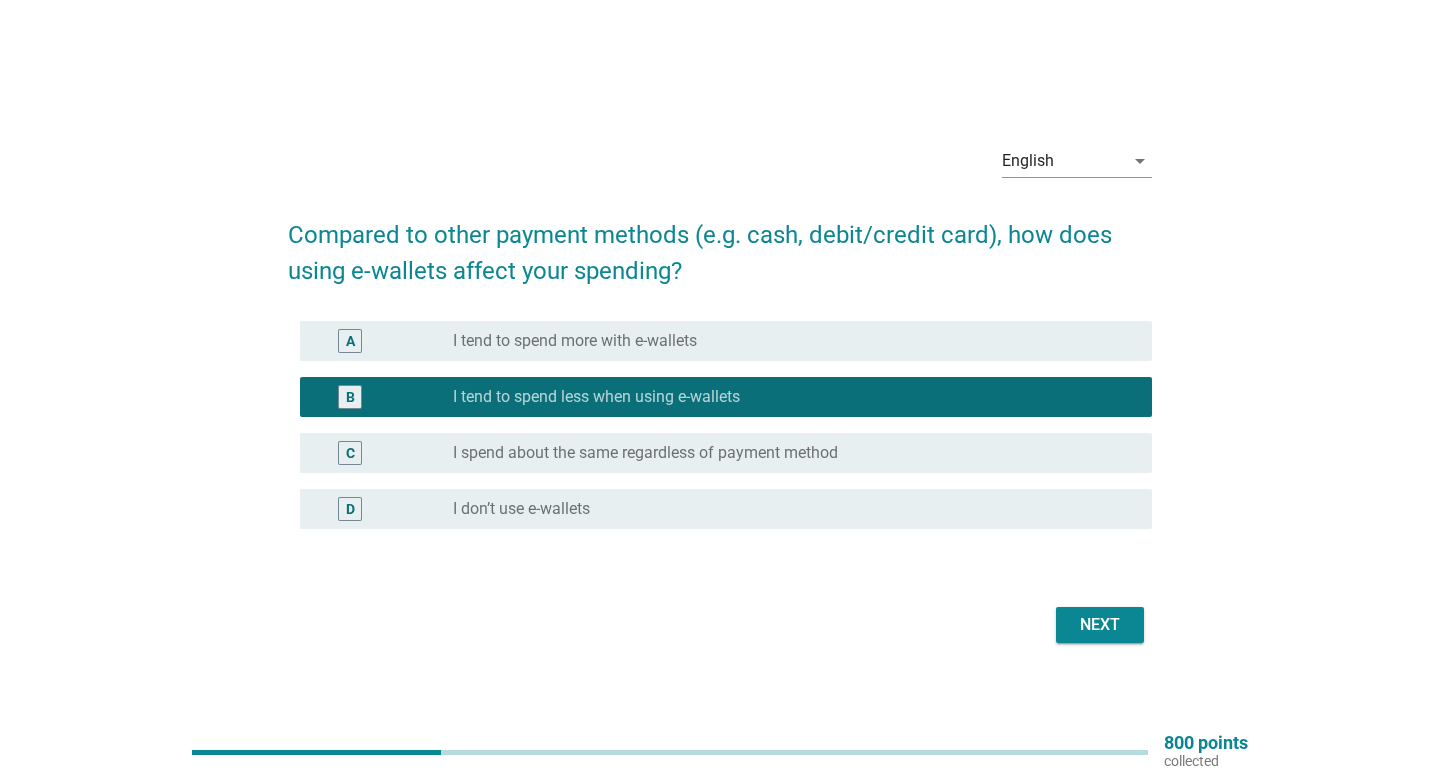 click on "Next" at bounding box center (1100, 625) 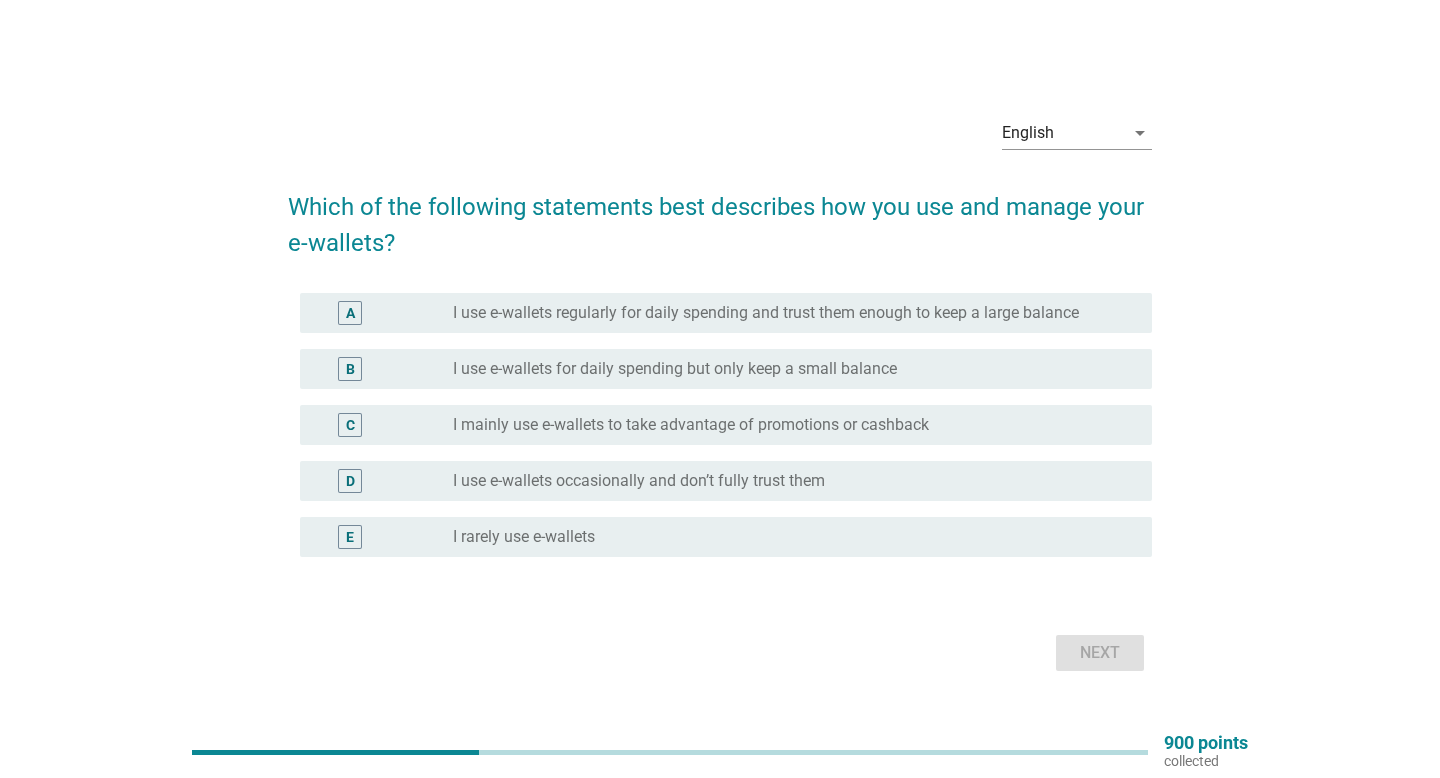 click on "radio_button_unchecked I rarely use e-wallets" at bounding box center [786, 537] 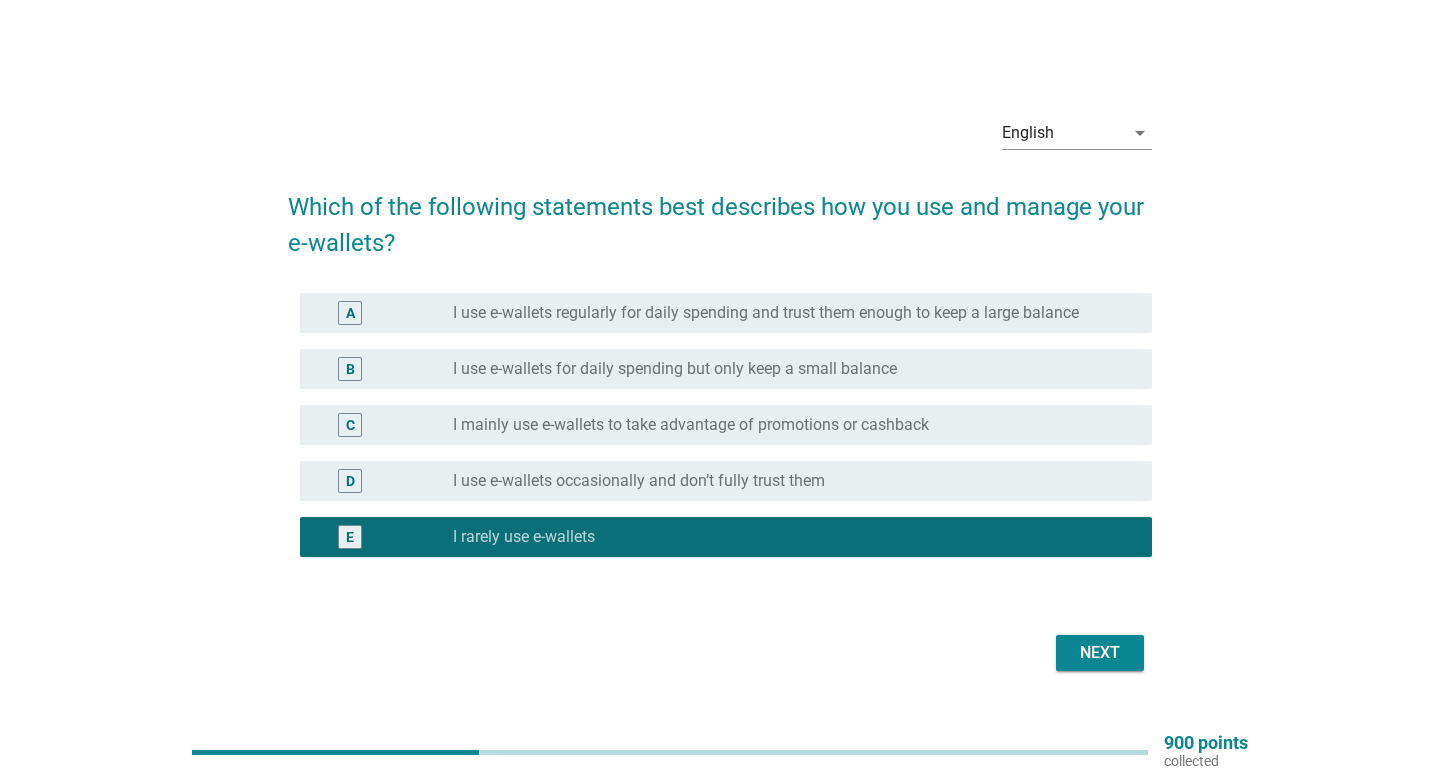 click on "Next" at bounding box center (1100, 653) 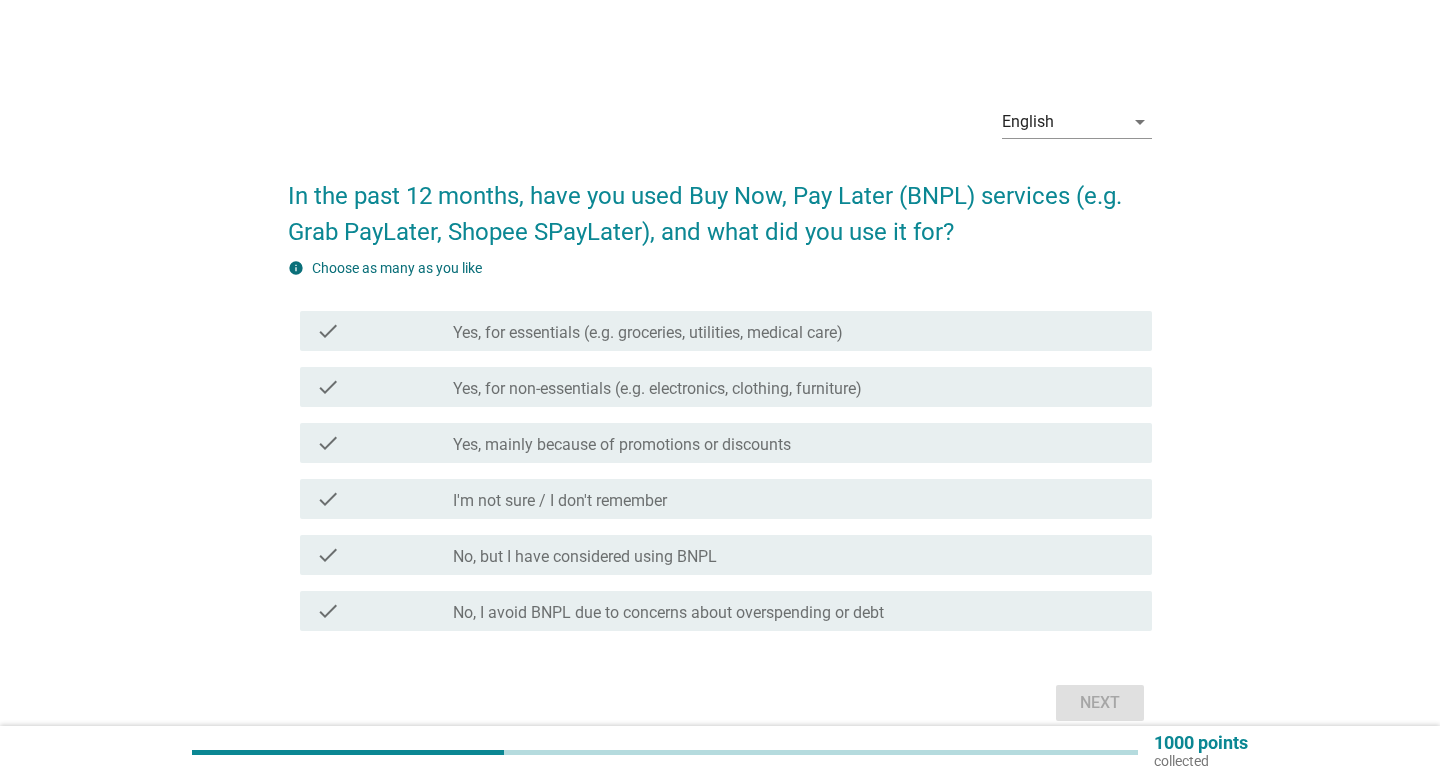 click on "No, I avoid BNPL due to concerns about overspending or debt" at bounding box center (668, 613) 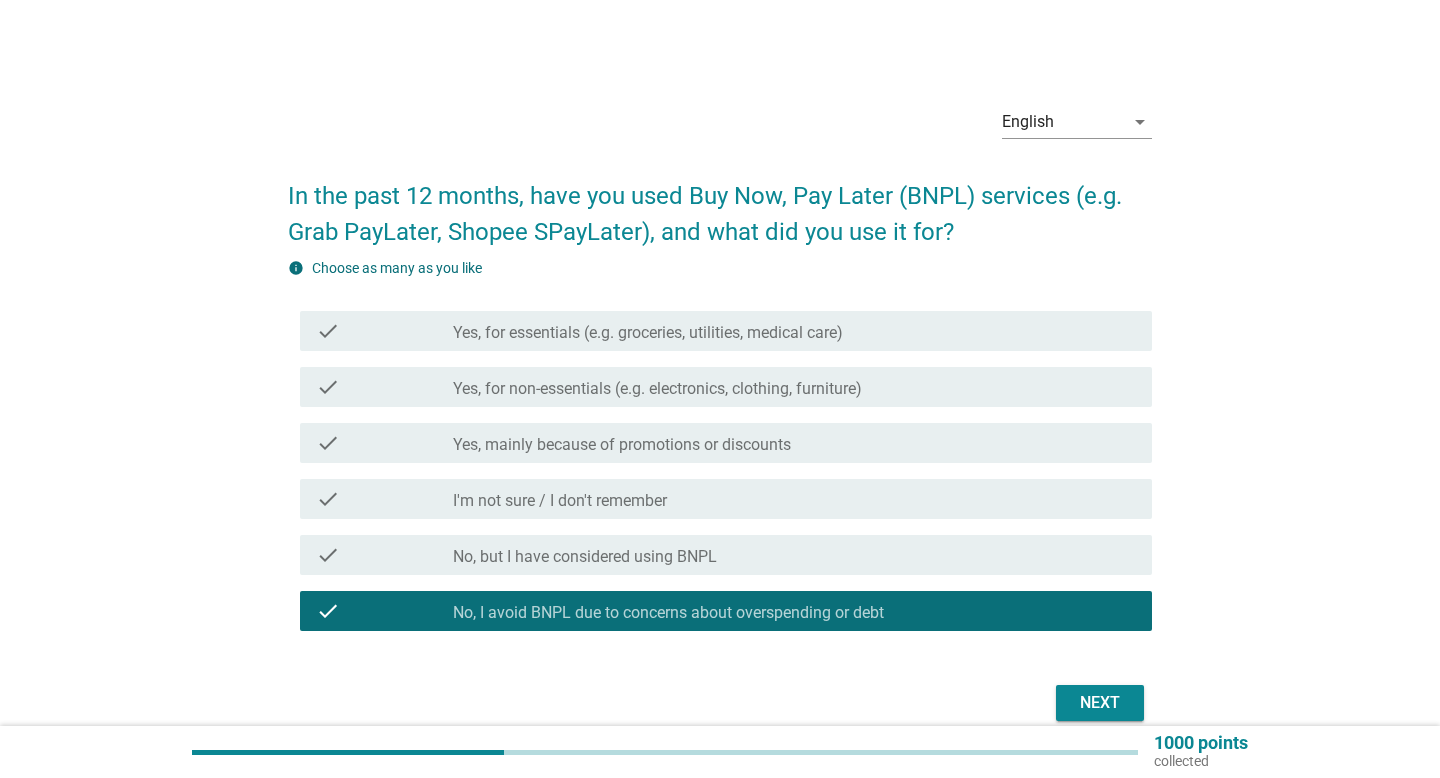 click on "Next" at bounding box center (1100, 703) 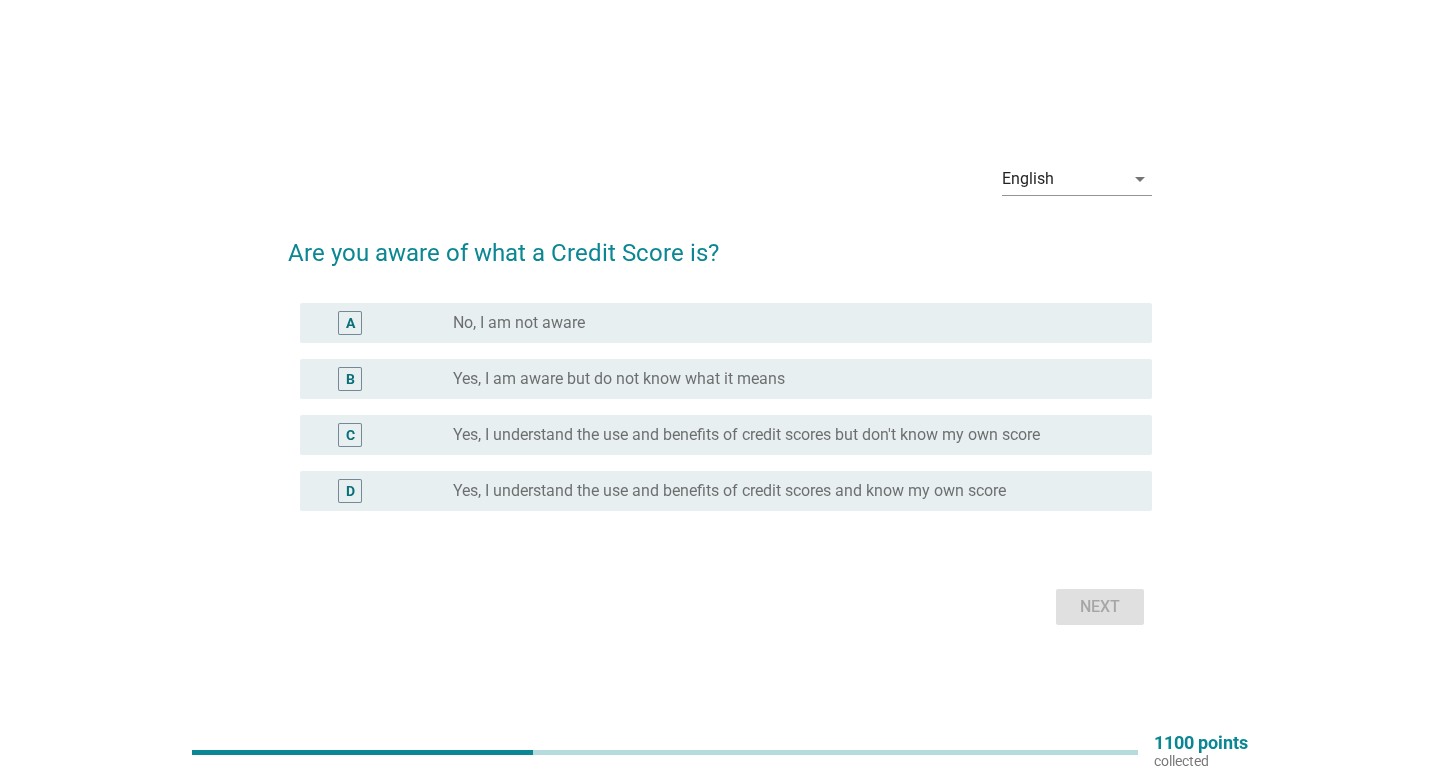 click on "radio_button_unchecked Yes, I am aware but do not know what it means" at bounding box center (786, 379) 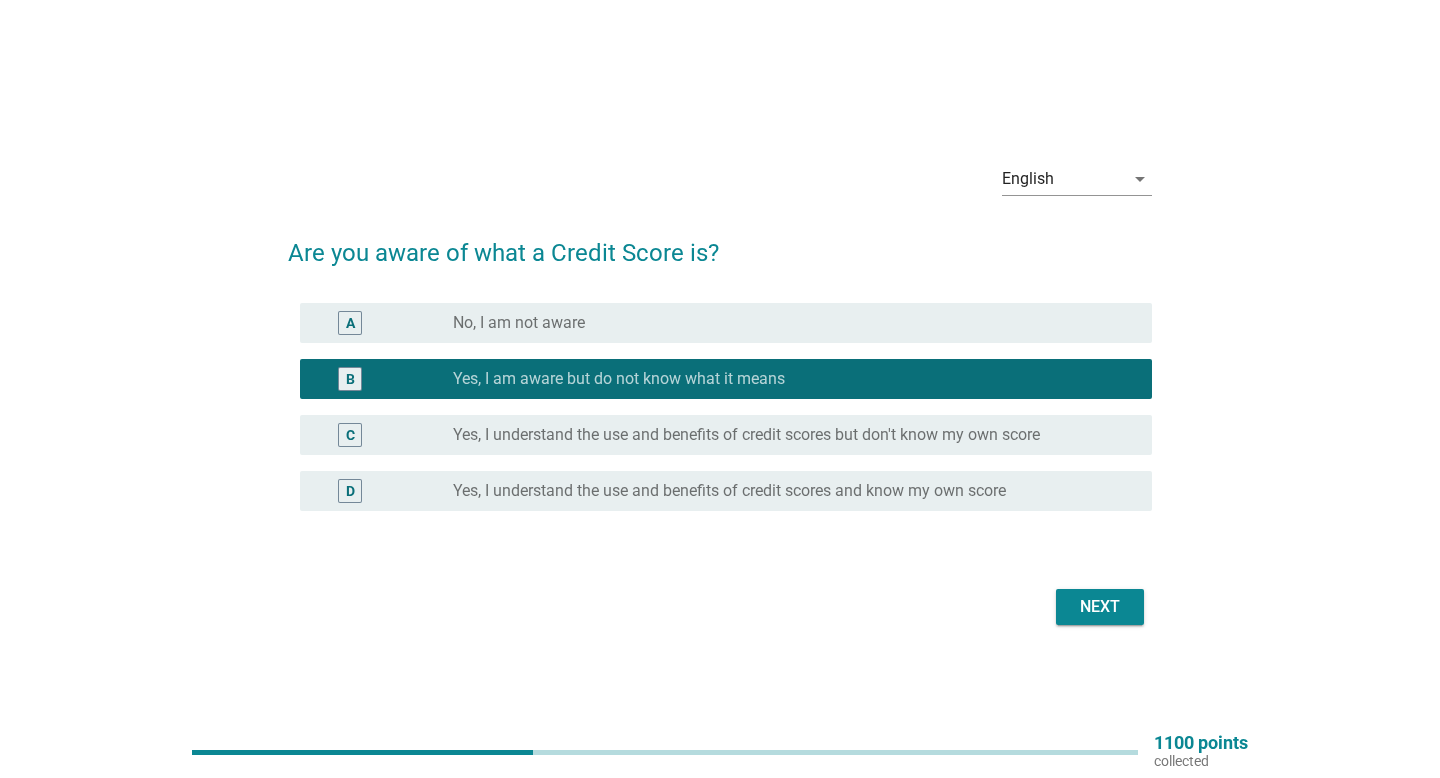 click on "Next" at bounding box center (1100, 607) 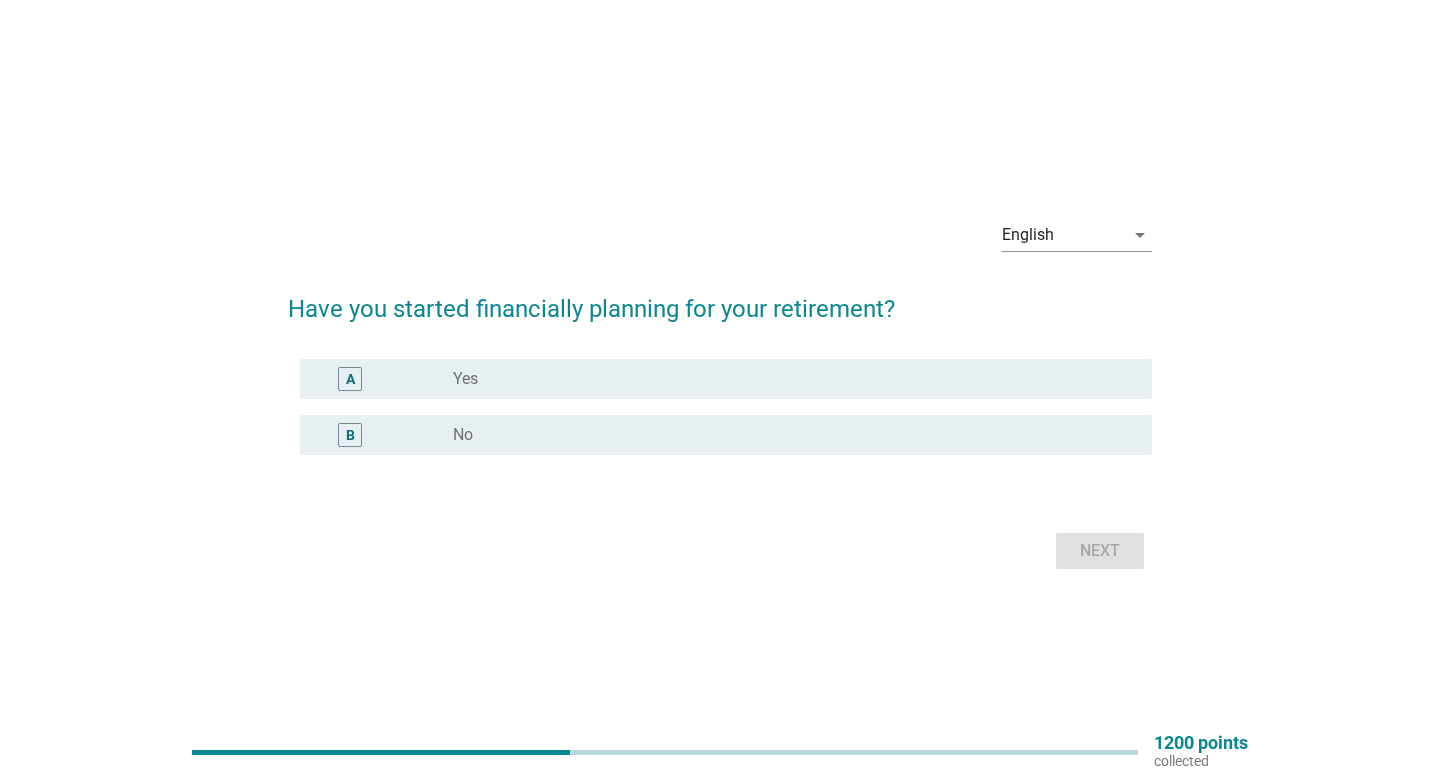 click on "radio_button_unchecked No" at bounding box center (786, 435) 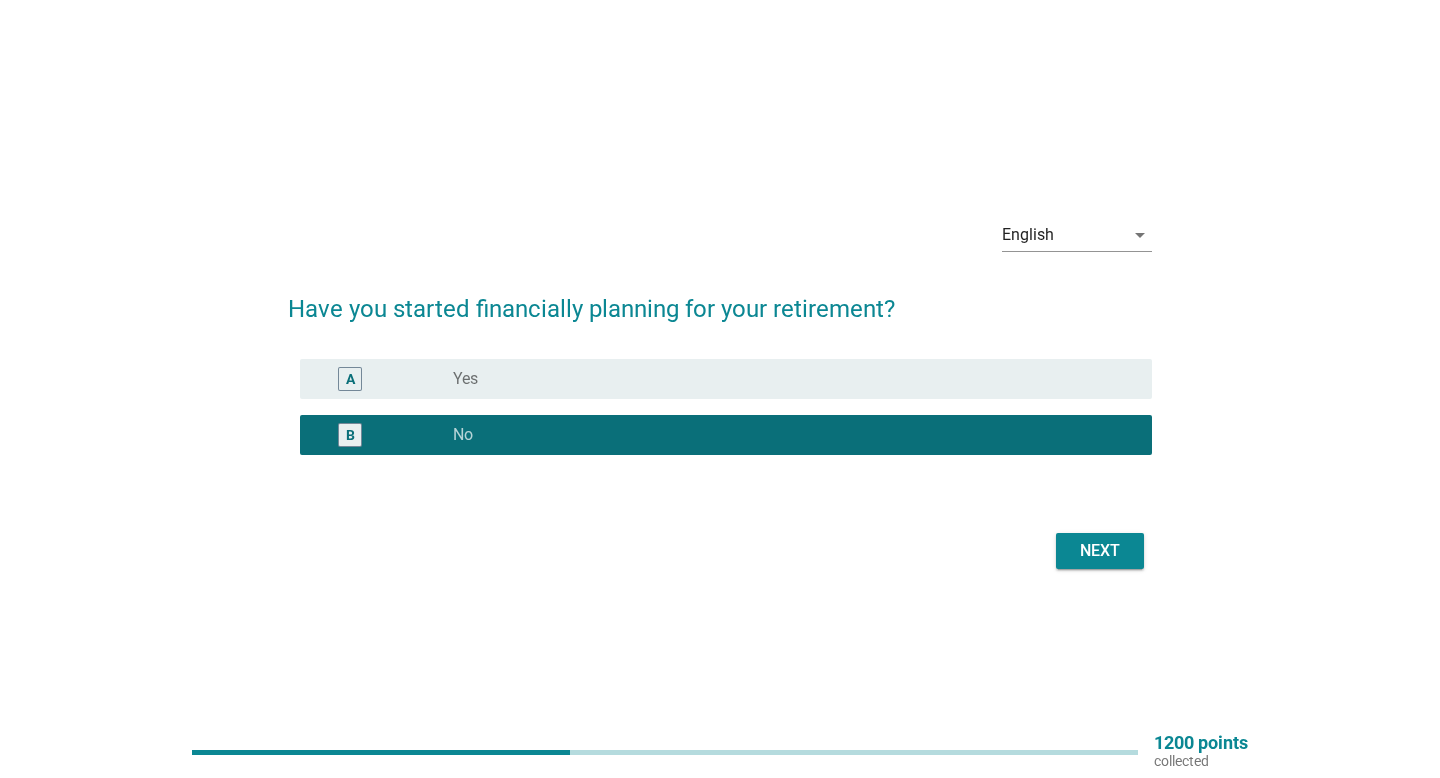 click on "Next" at bounding box center [1100, 551] 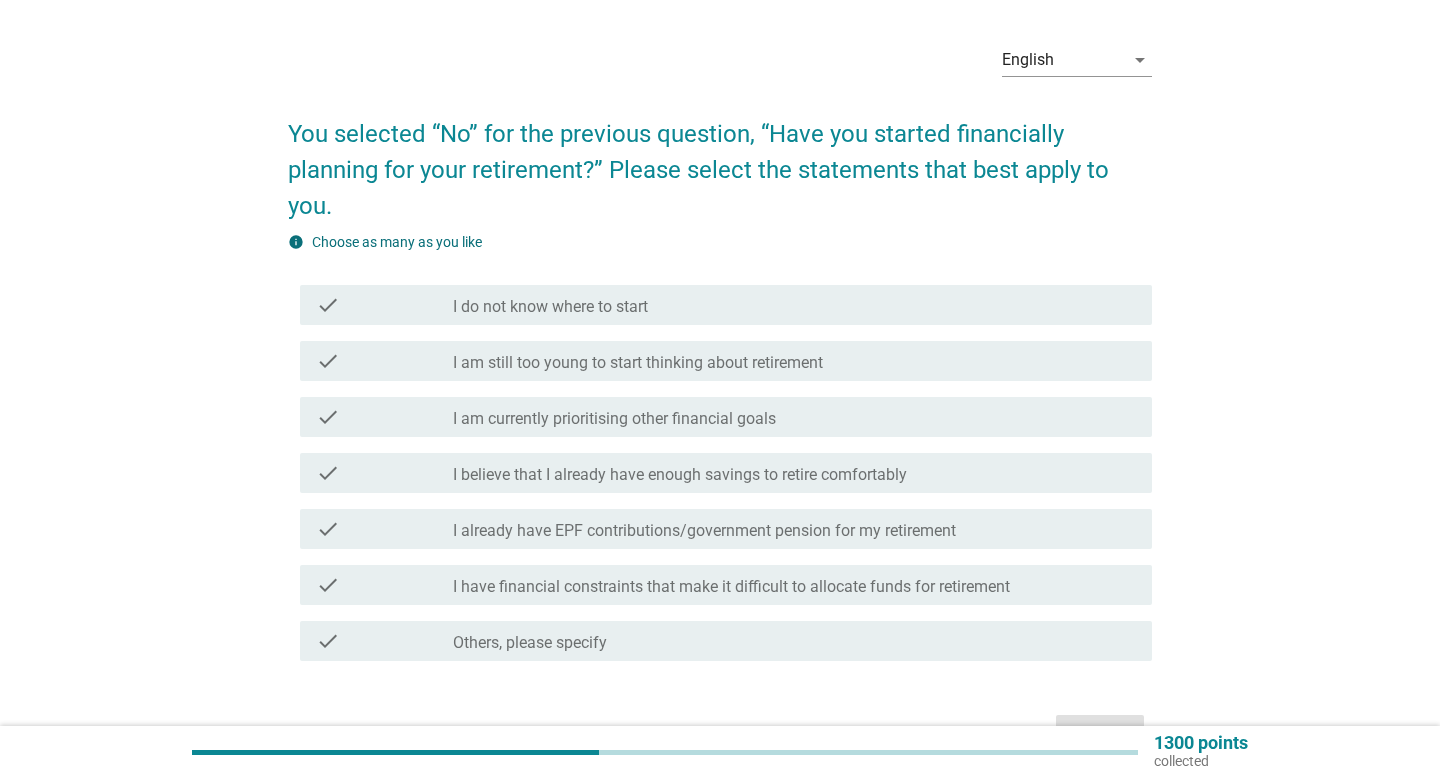scroll, scrollTop: 64, scrollLeft: 0, axis: vertical 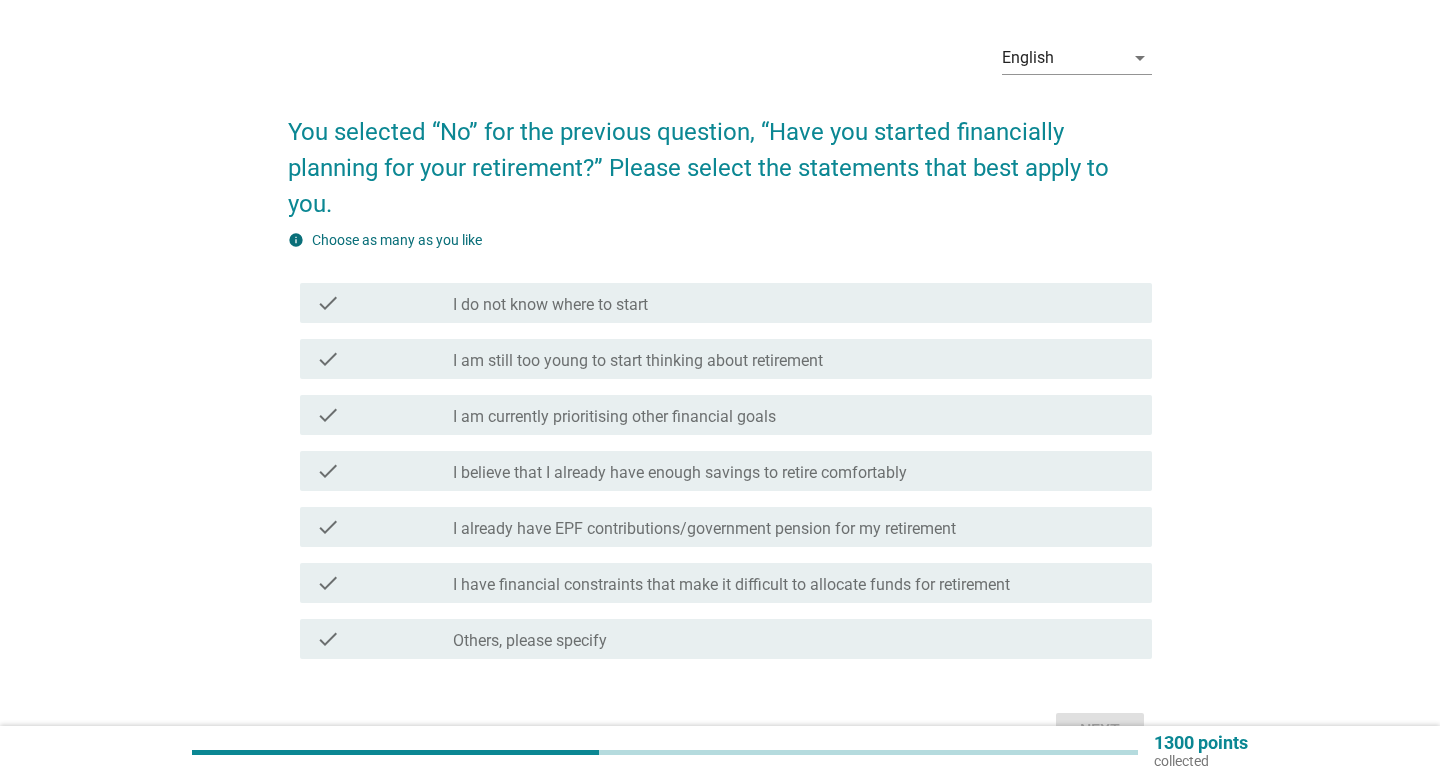 click on "I am currently prioritising other financial goals" at bounding box center [614, 417] 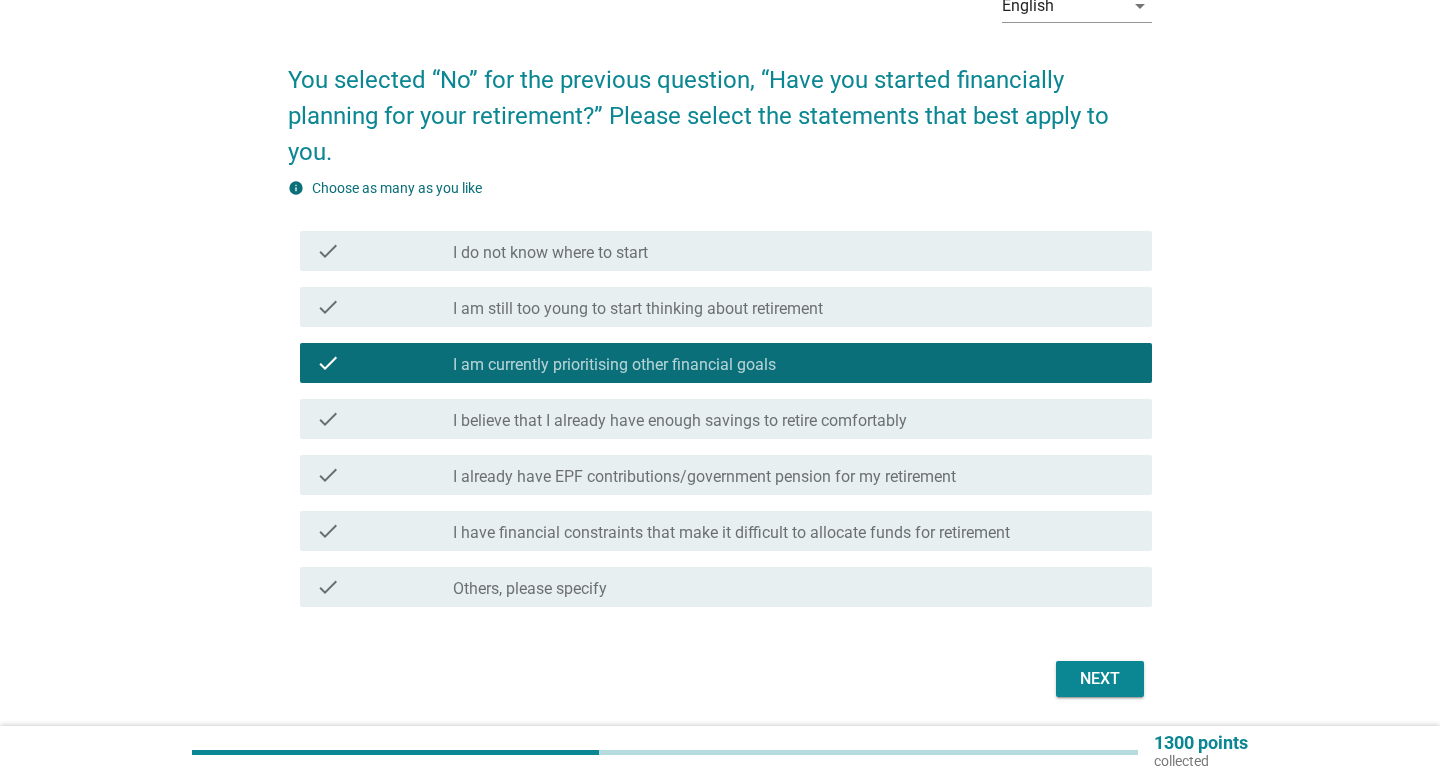 scroll, scrollTop: 123, scrollLeft: 0, axis: vertical 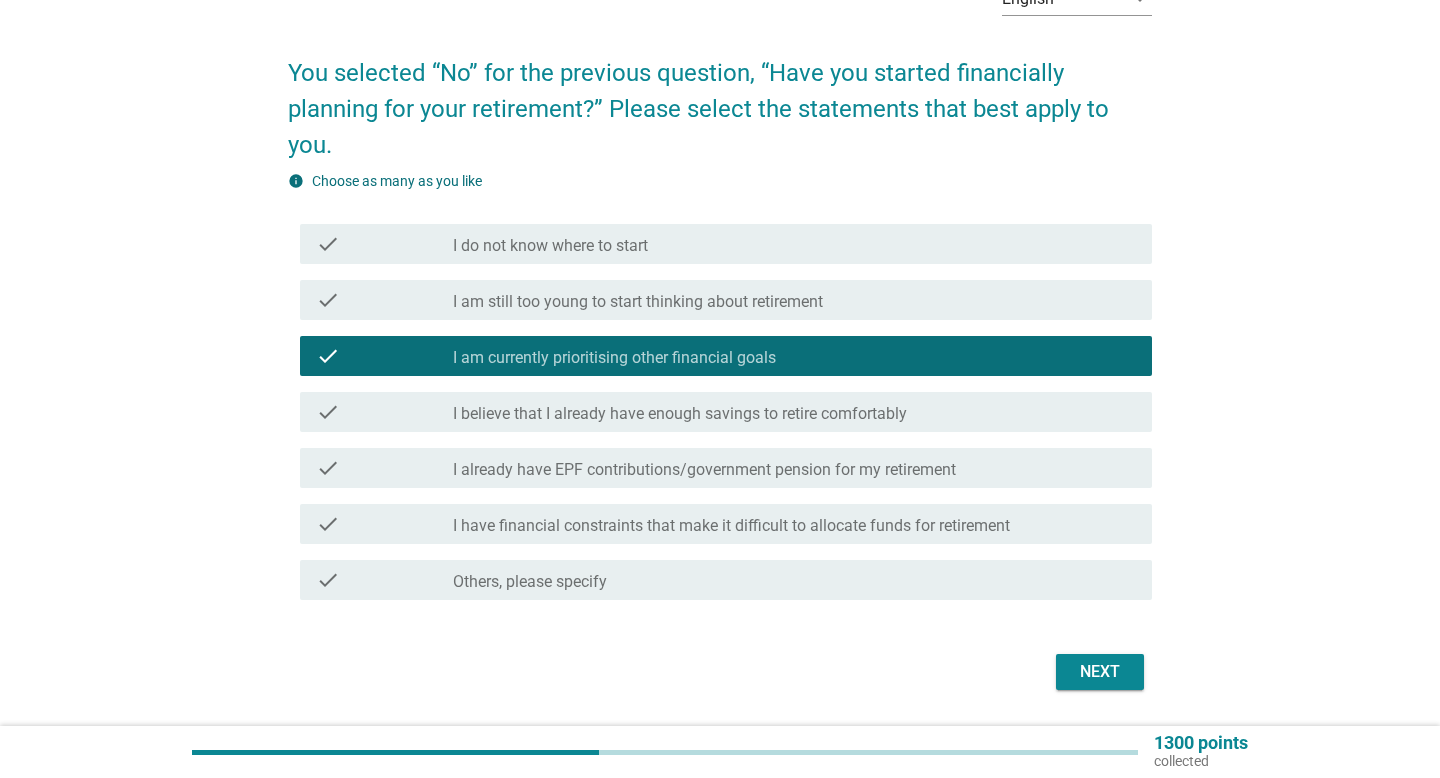 click on "I have financial constraints that make it difficult to allocate funds for retirement" at bounding box center [731, 526] 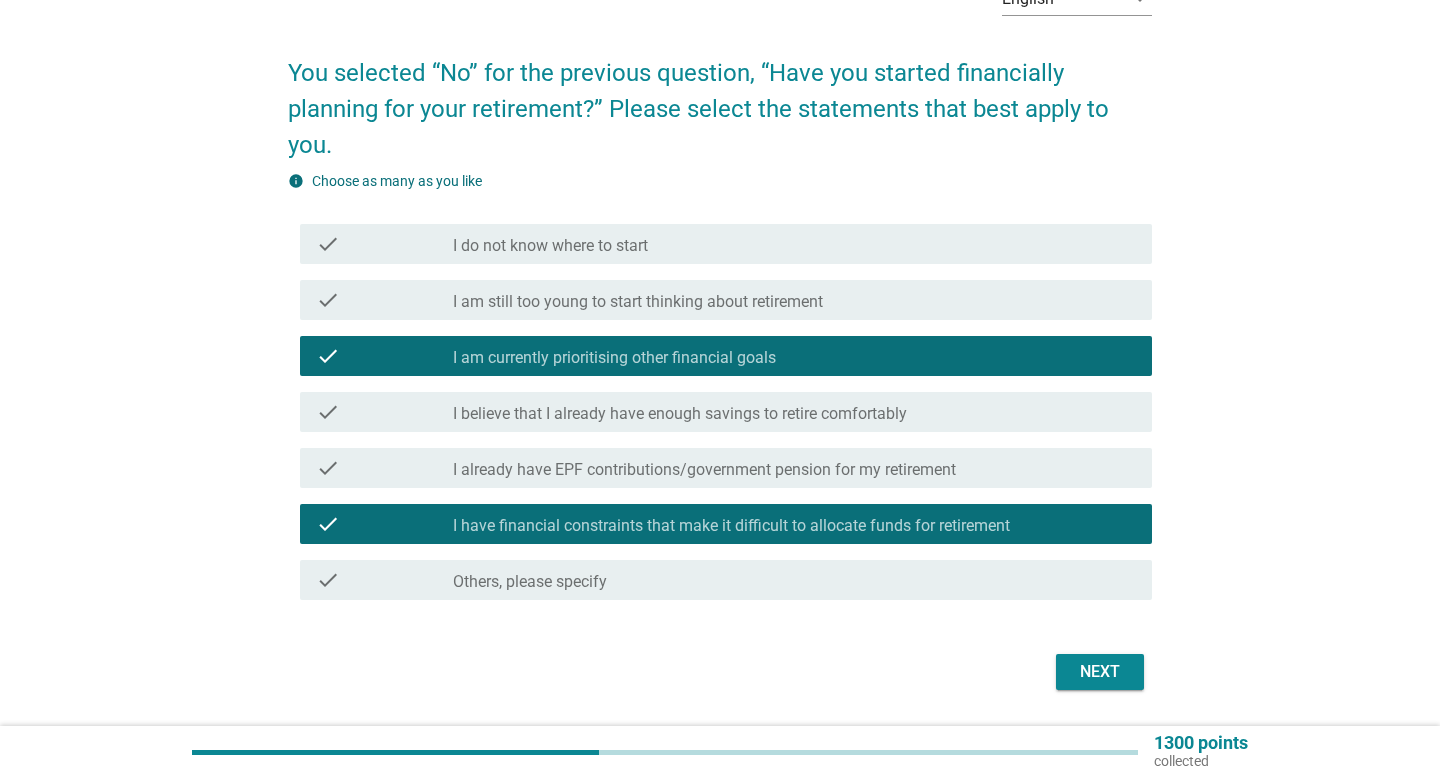 click on "Next" at bounding box center (1100, 672) 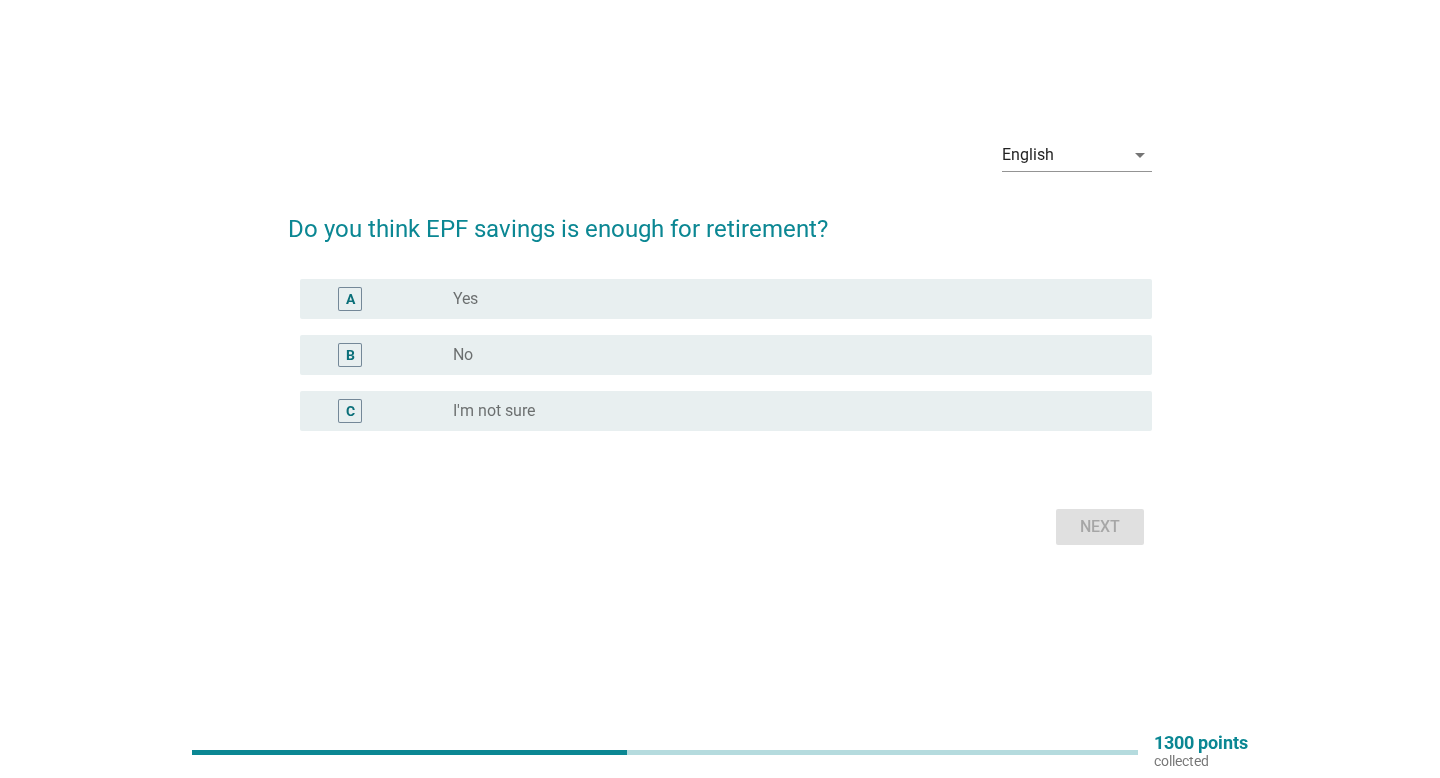 scroll, scrollTop: 0, scrollLeft: 0, axis: both 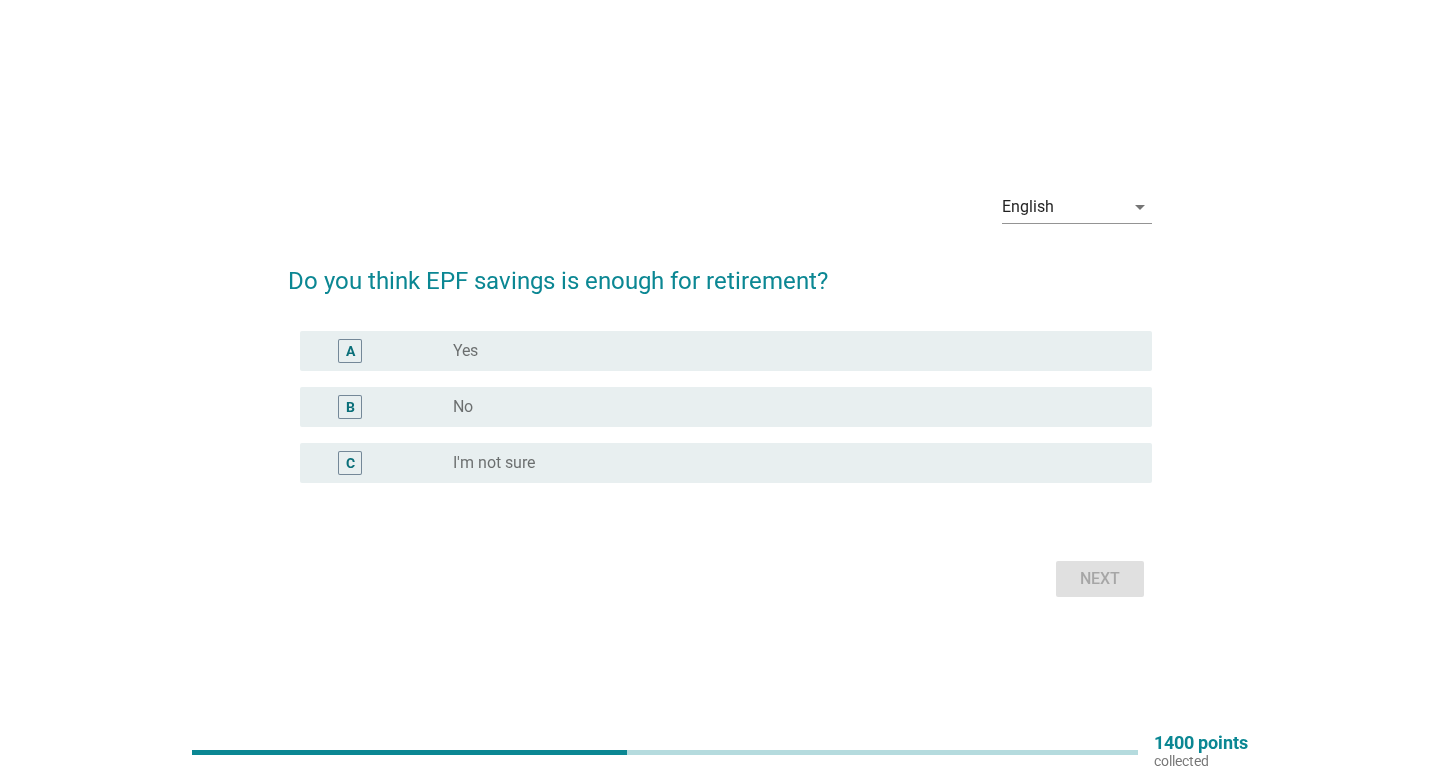 click on "radio_button_unchecked I'm not sure" at bounding box center (794, 463) 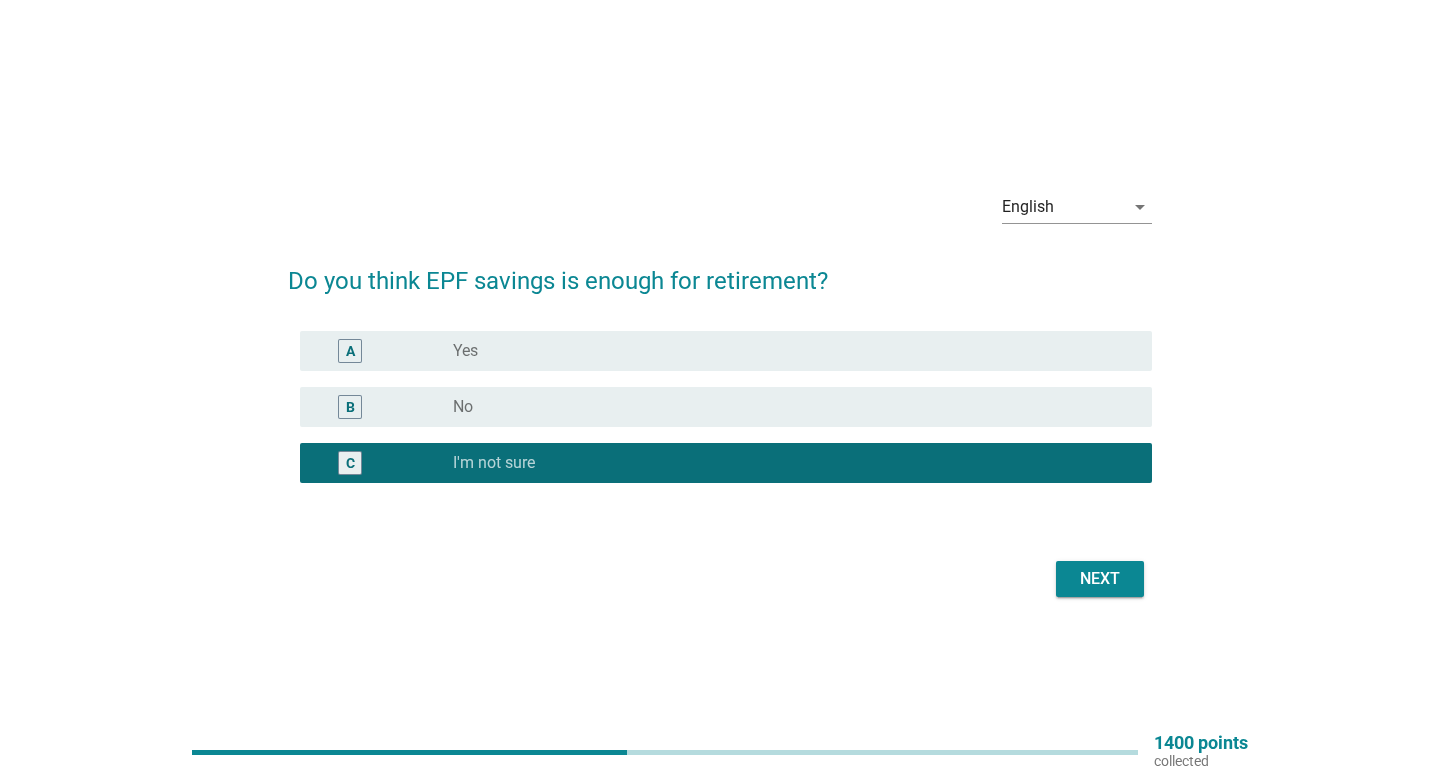 click on "Next" at bounding box center [1100, 579] 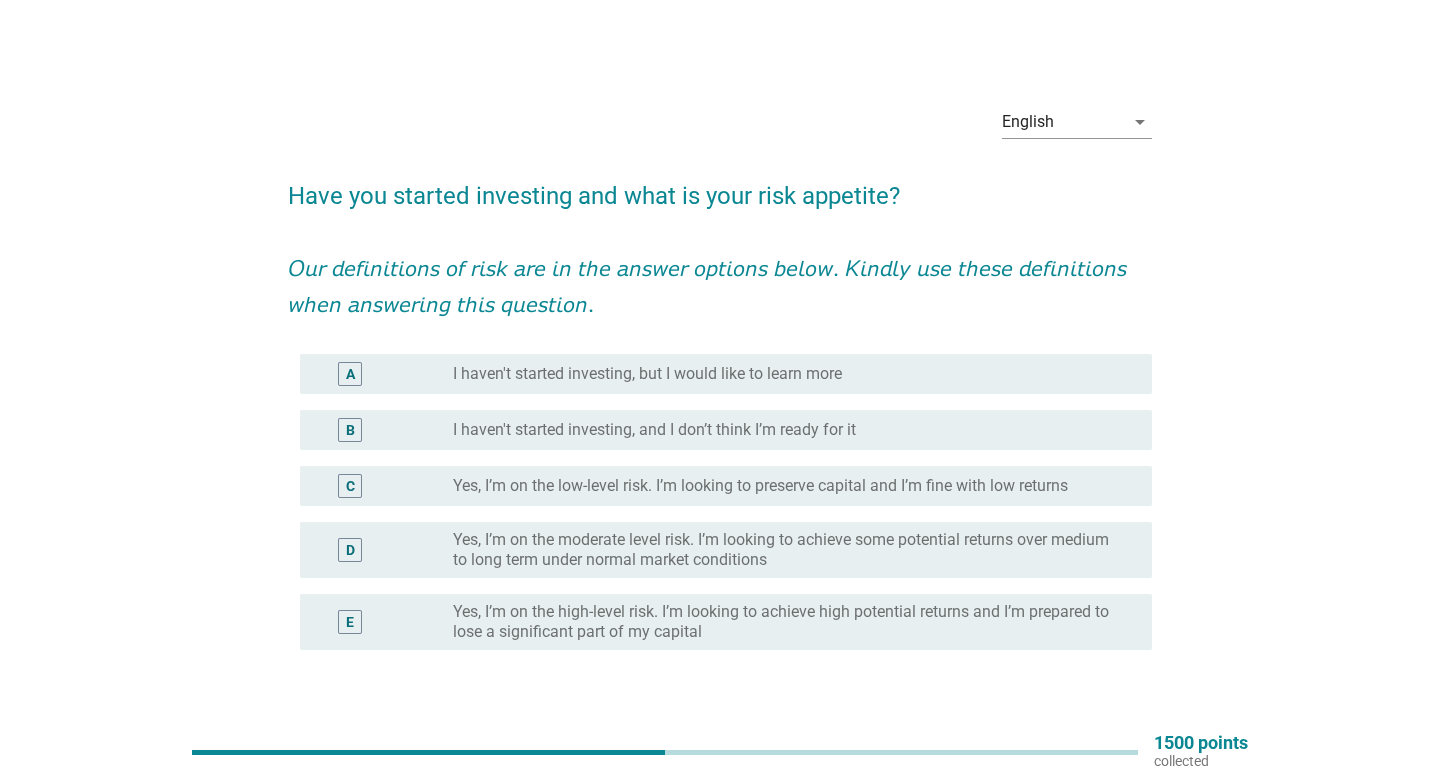 click on "Yes, I’m on the low-level risk. I’m looking to preserve capital and I’m fine with low returns" at bounding box center [760, 486] 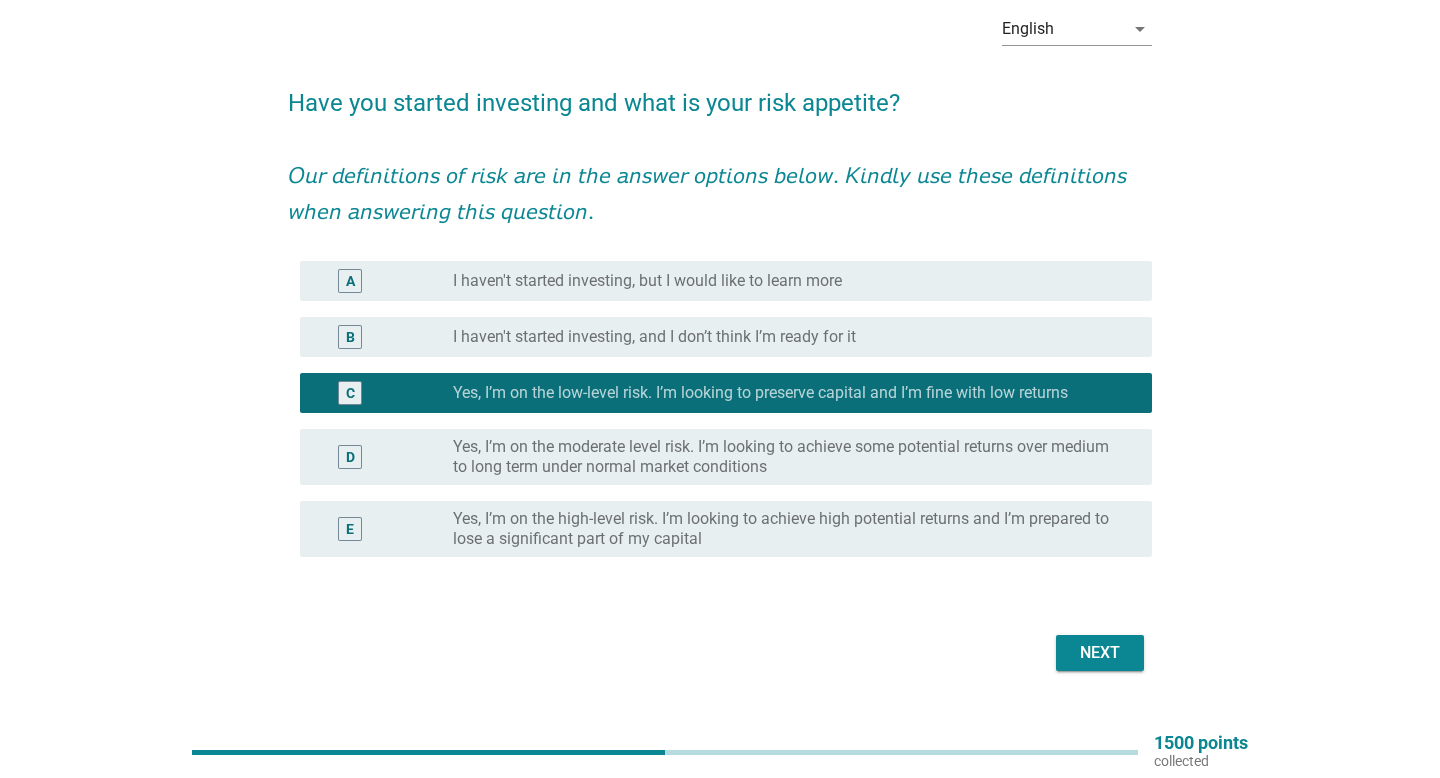 scroll, scrollTop: 101, scrollLeft: 0, axis: vertical 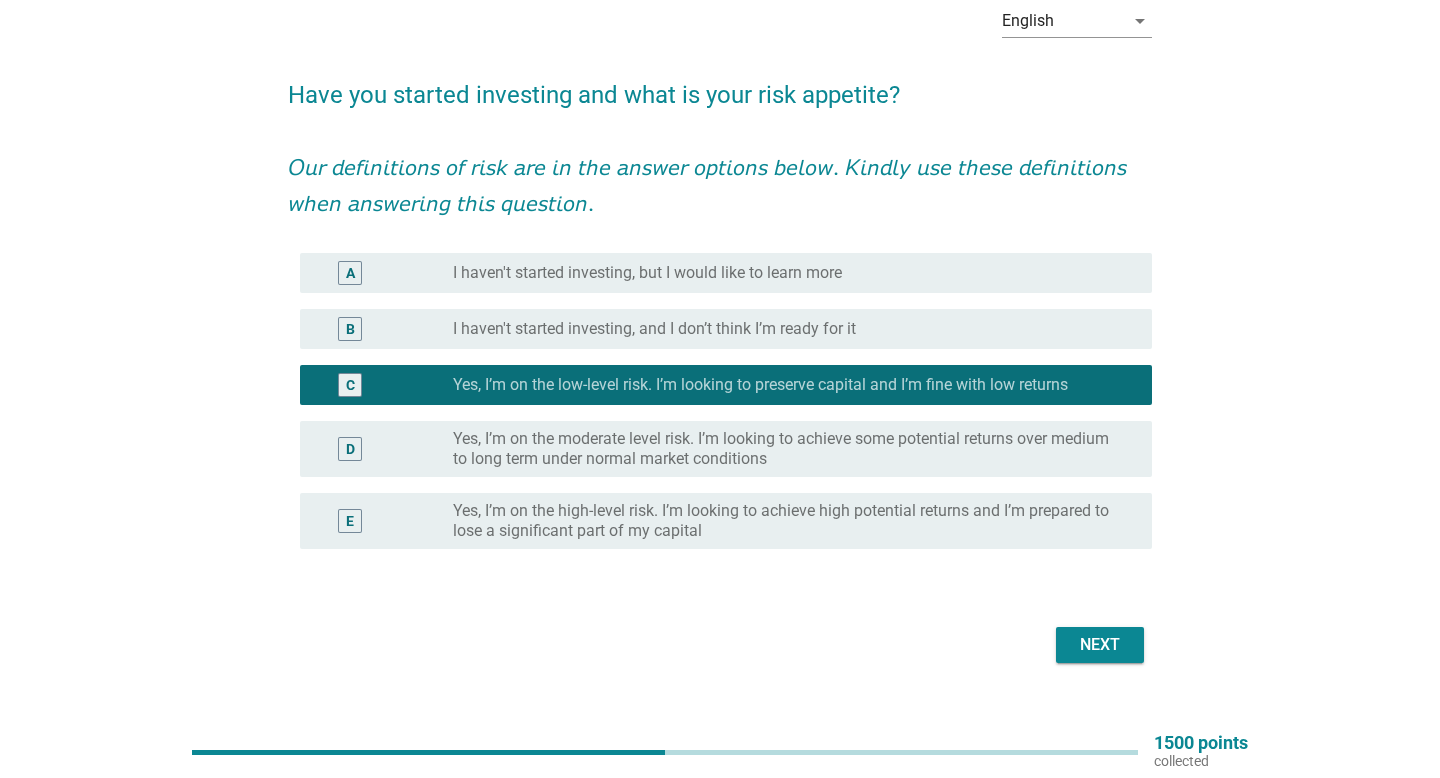 click on "Next" at bounding box center [1100, 645] 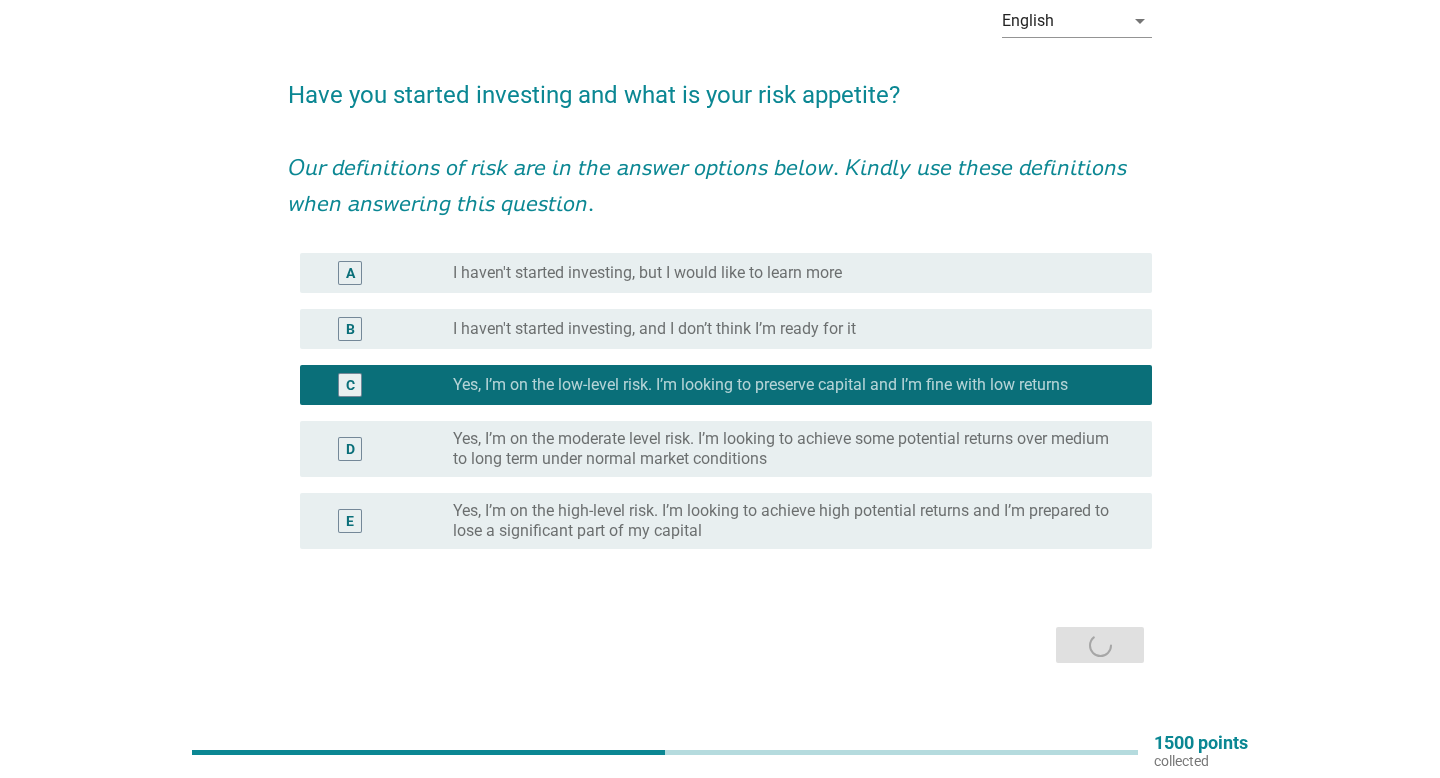 scroll, scrollTop: 0, scrollLeft: 0, axis: both 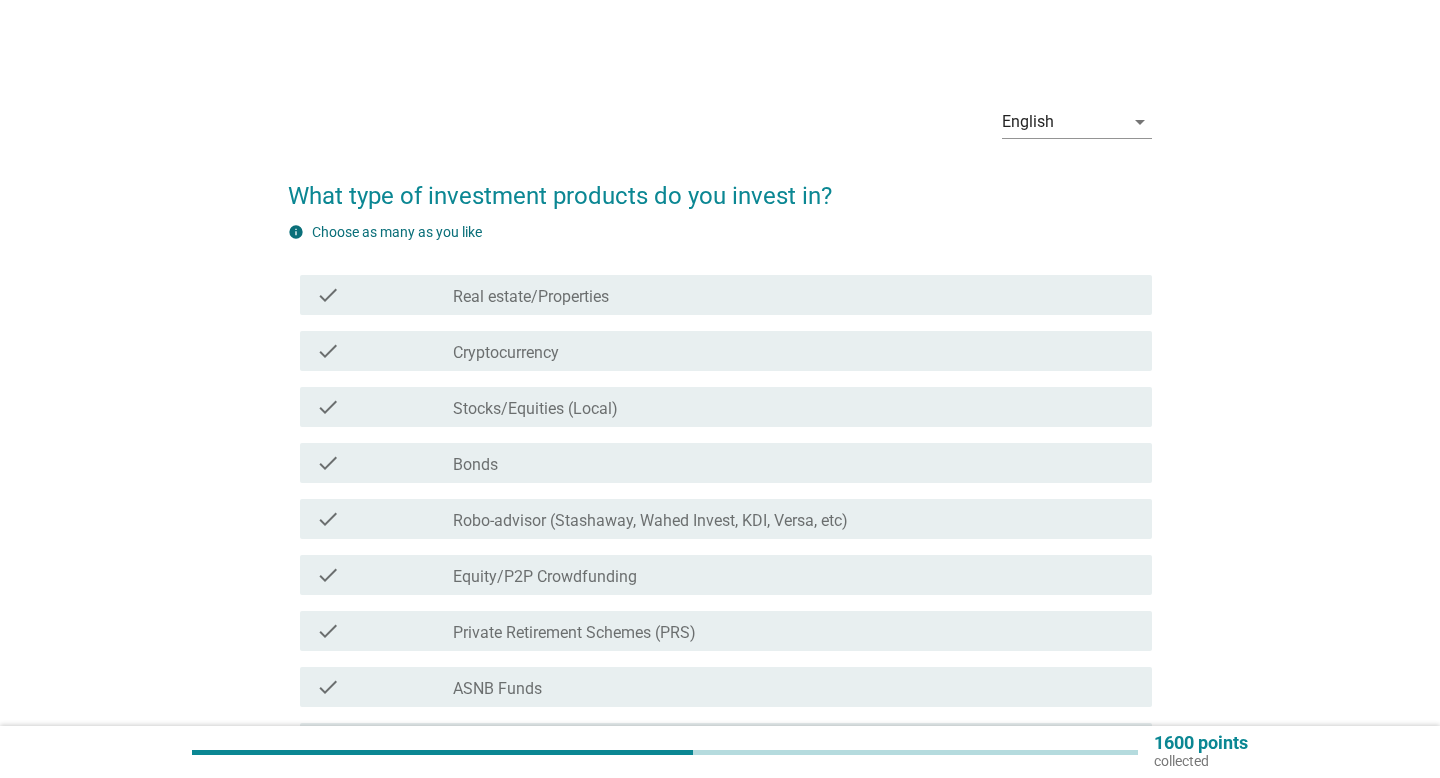 click on "check_box_outline_blank Cryptocurrency" at bounding box center [794, 351] 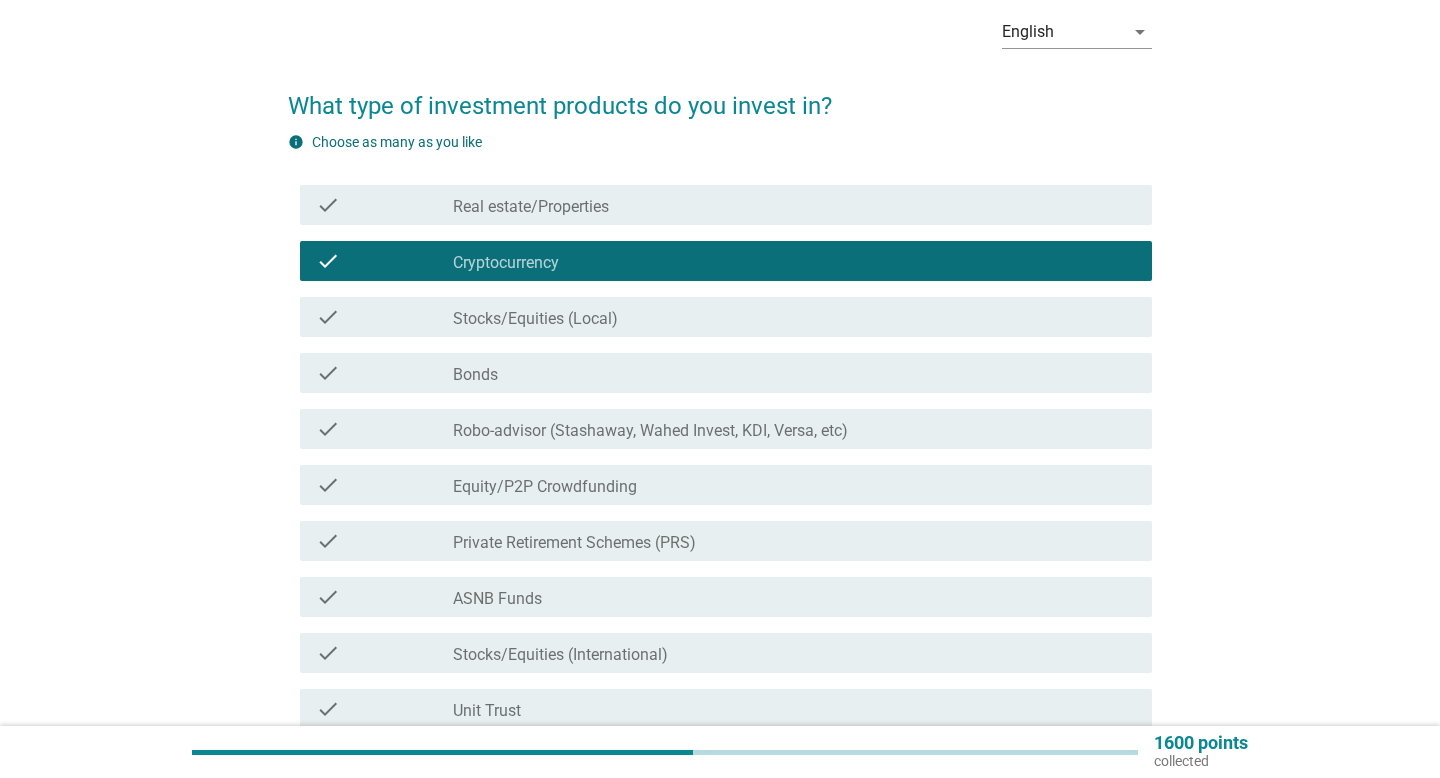 scroll, scrollTop: 94, scrollLeft: 0, axis: vertical 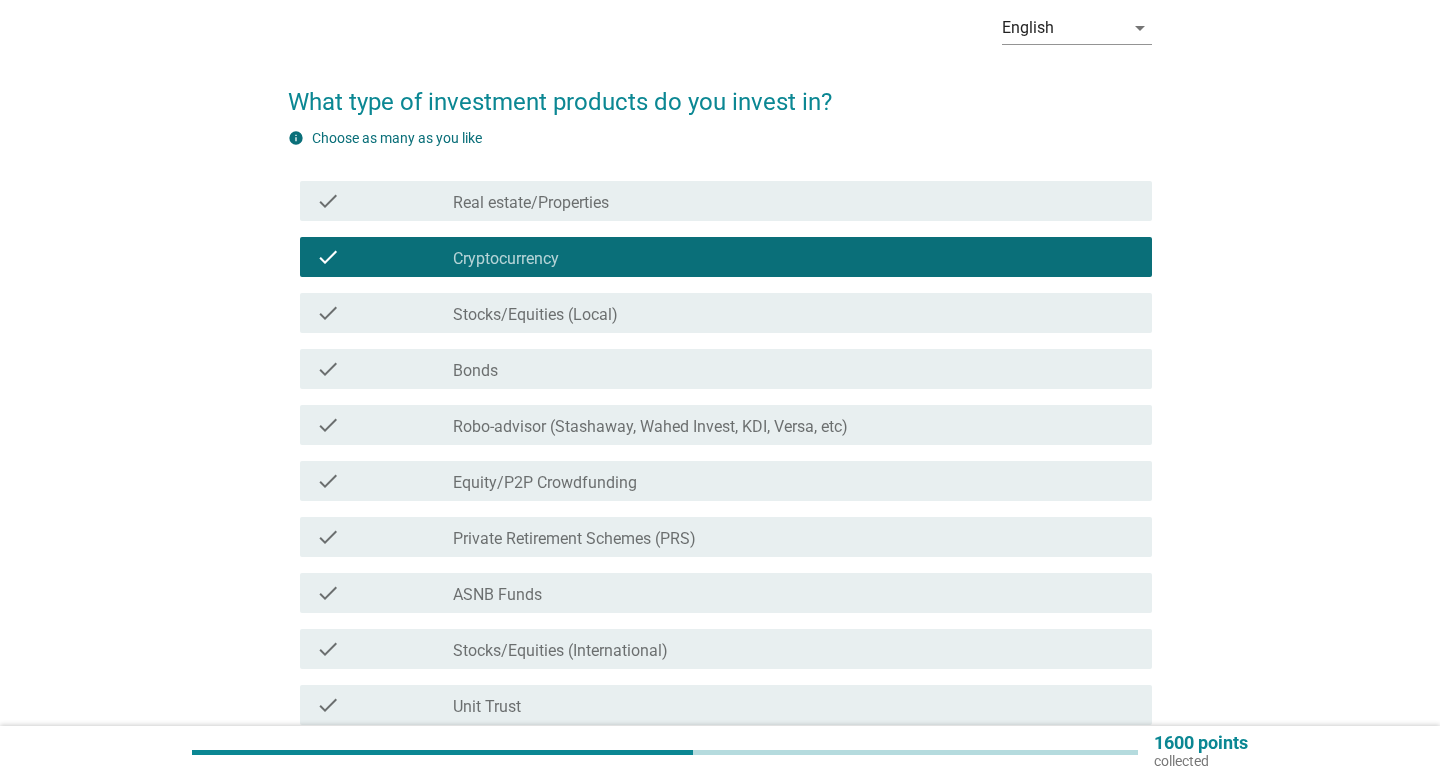 click on "check_box_outline_blank ASNB Funds" at bounding box center [794, 593] 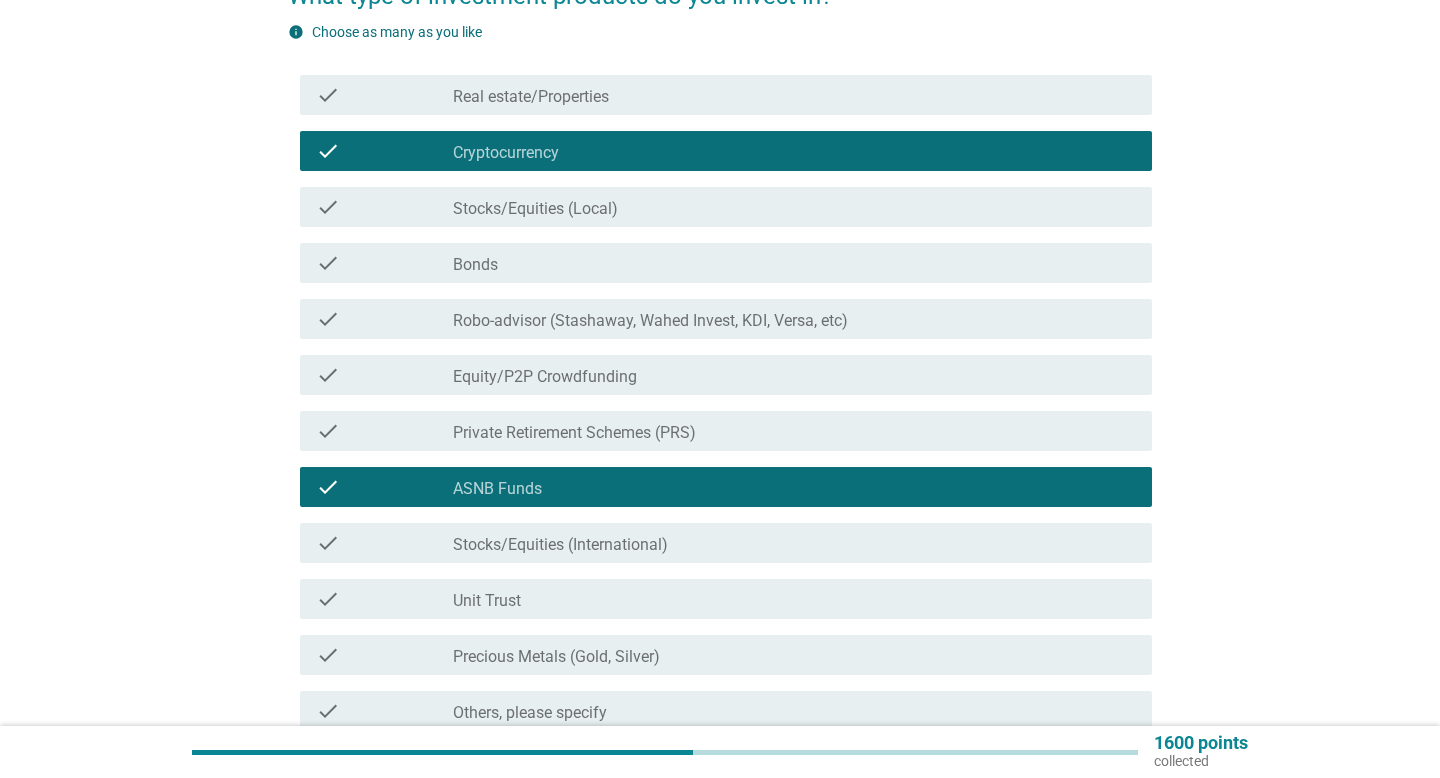 scroll, scrollTop: 193, scrollLeft: 0, axis: vertical 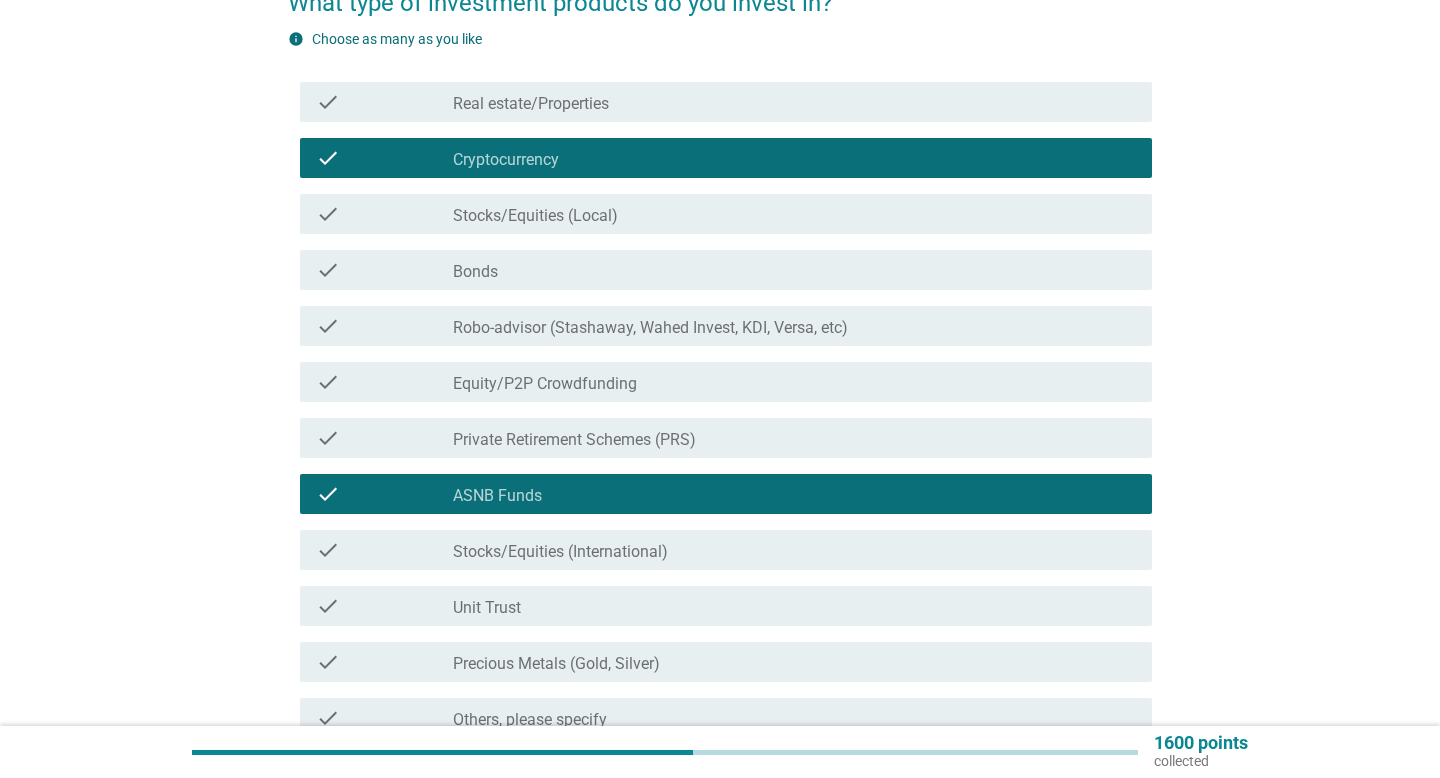 click on "Robo-advisor (Stashaway, Wahed Invest, KDI, Versa, etc)" at bounding box center [650, 328] 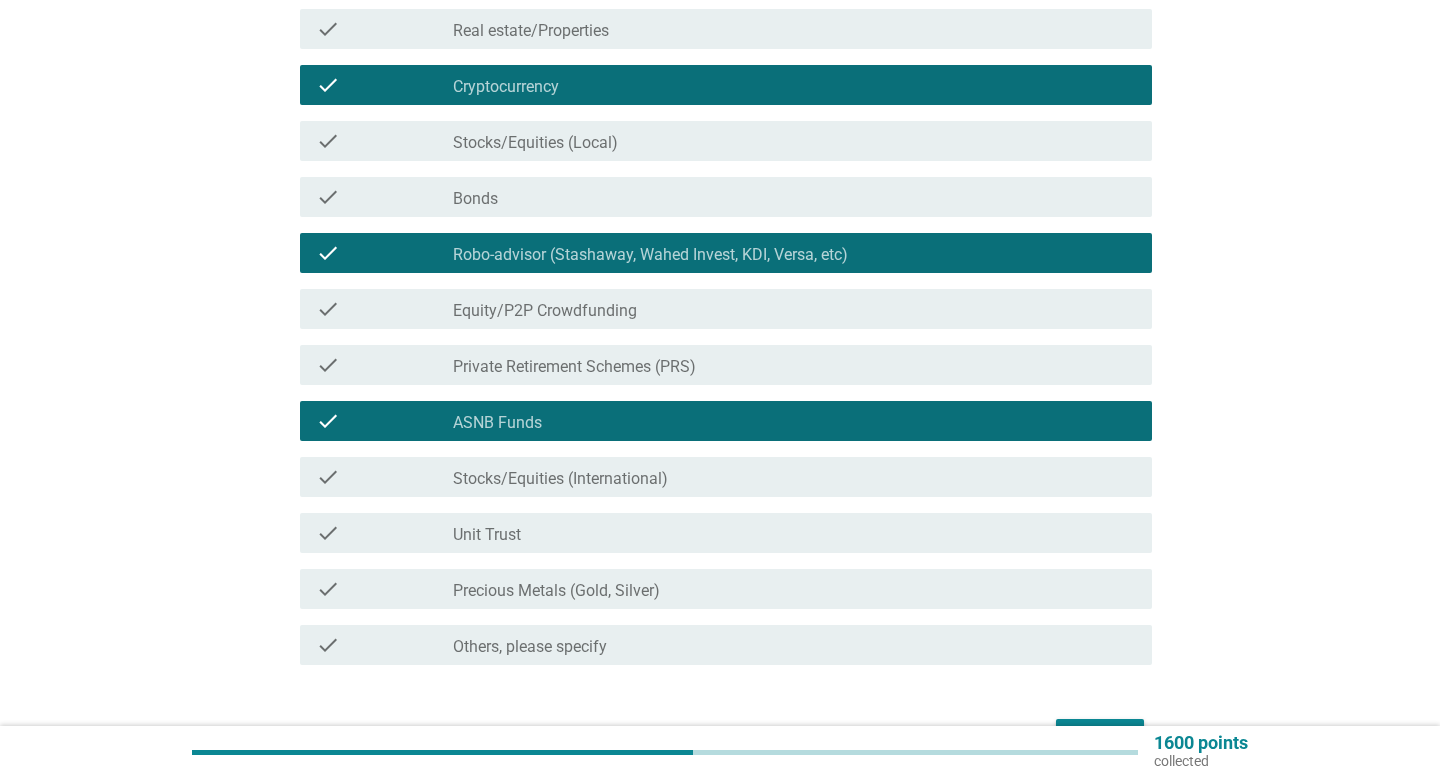 scroll, scrollTop: 296, scrollLeft: 0, axis: vertical 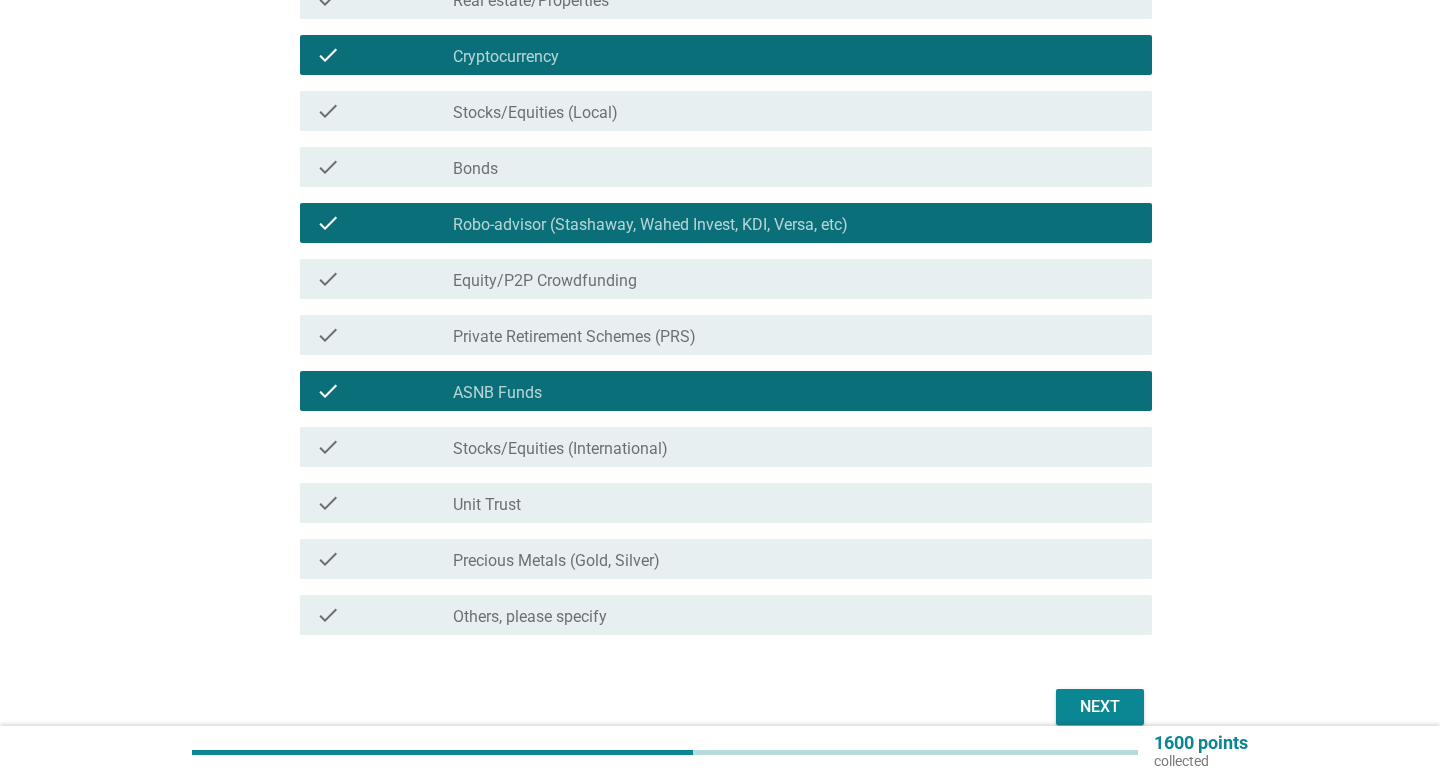 click on "Next" at bounding box center (1100, 707) 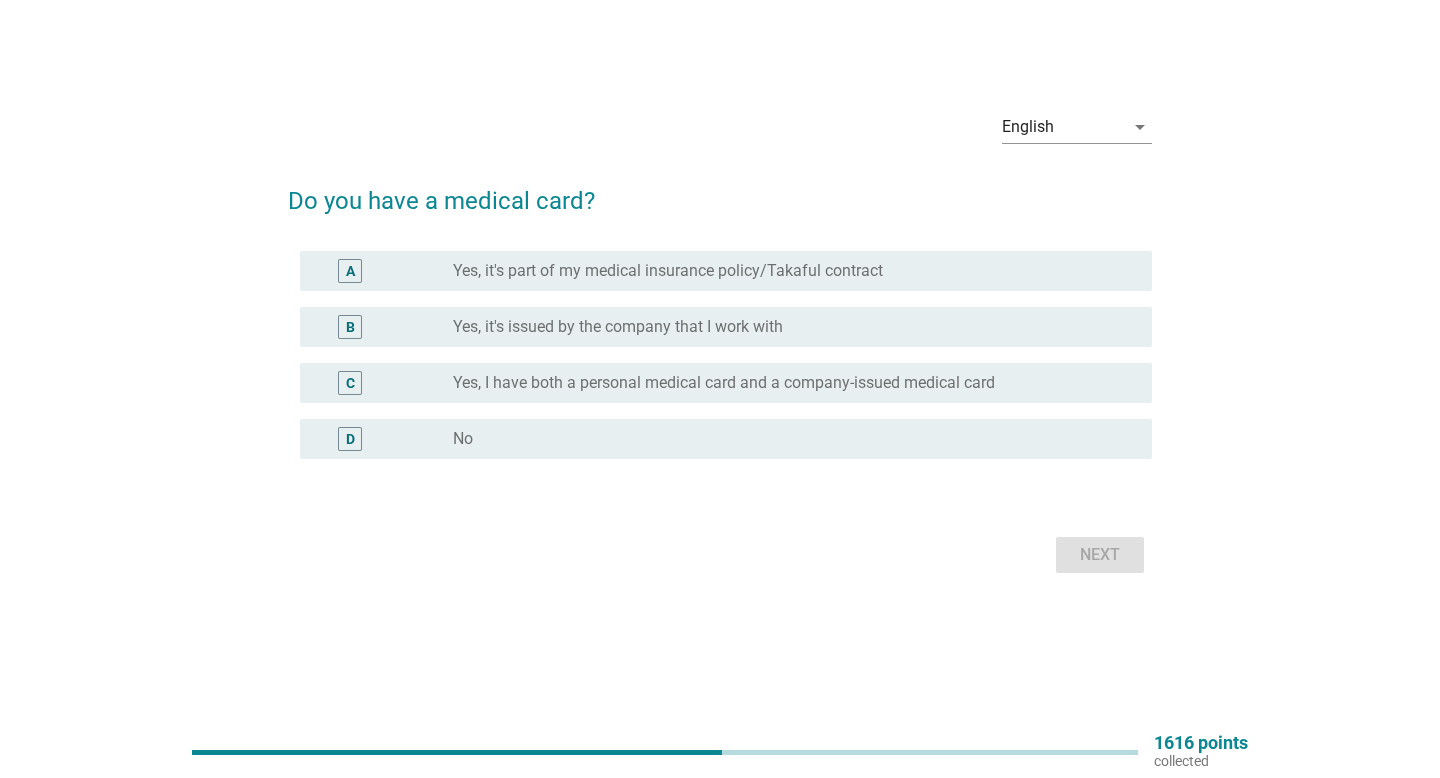 scroll, scrollTop: 0, scrollLeft: 0, axis: both 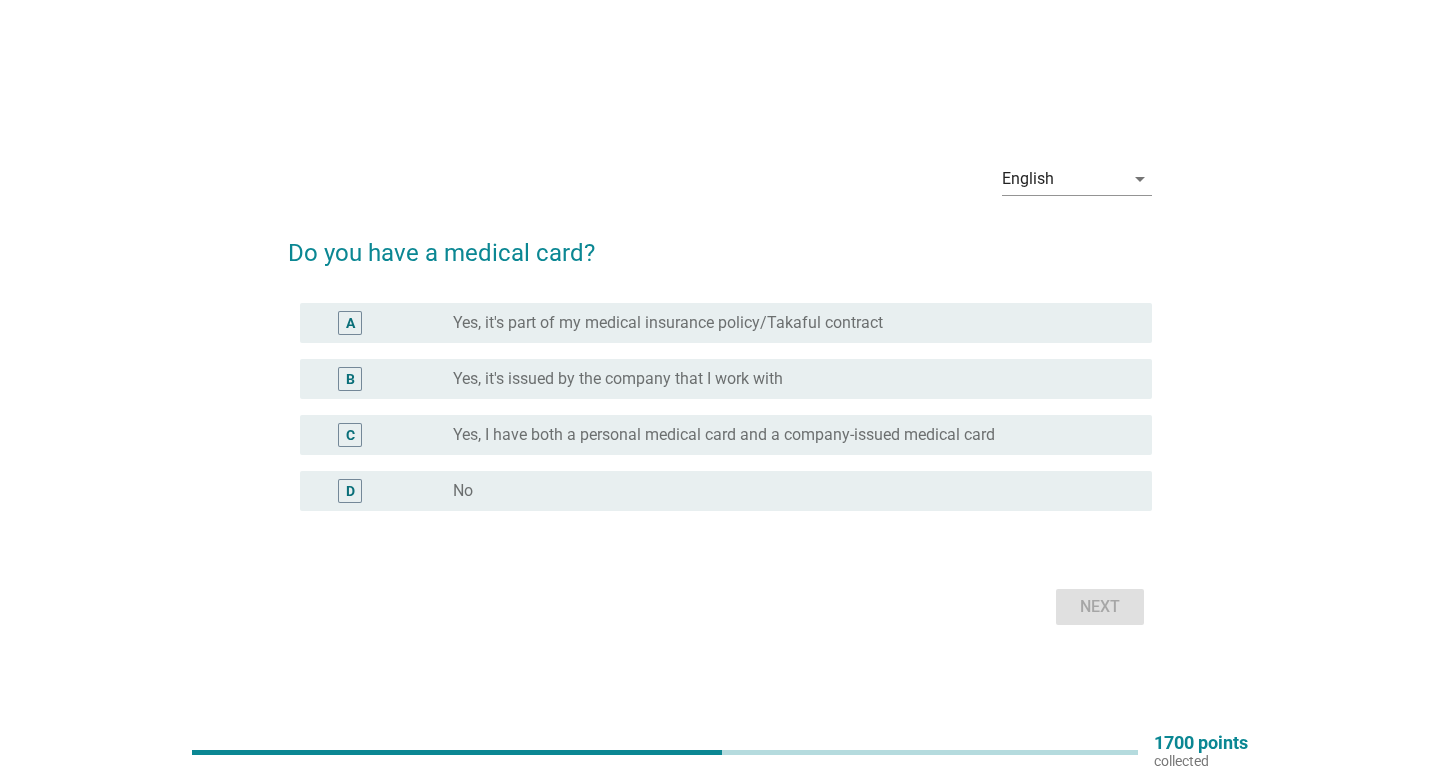 click on "Yes, it's part of my medical insurance policy/Takaful contract" at bounding box center (668, 323) 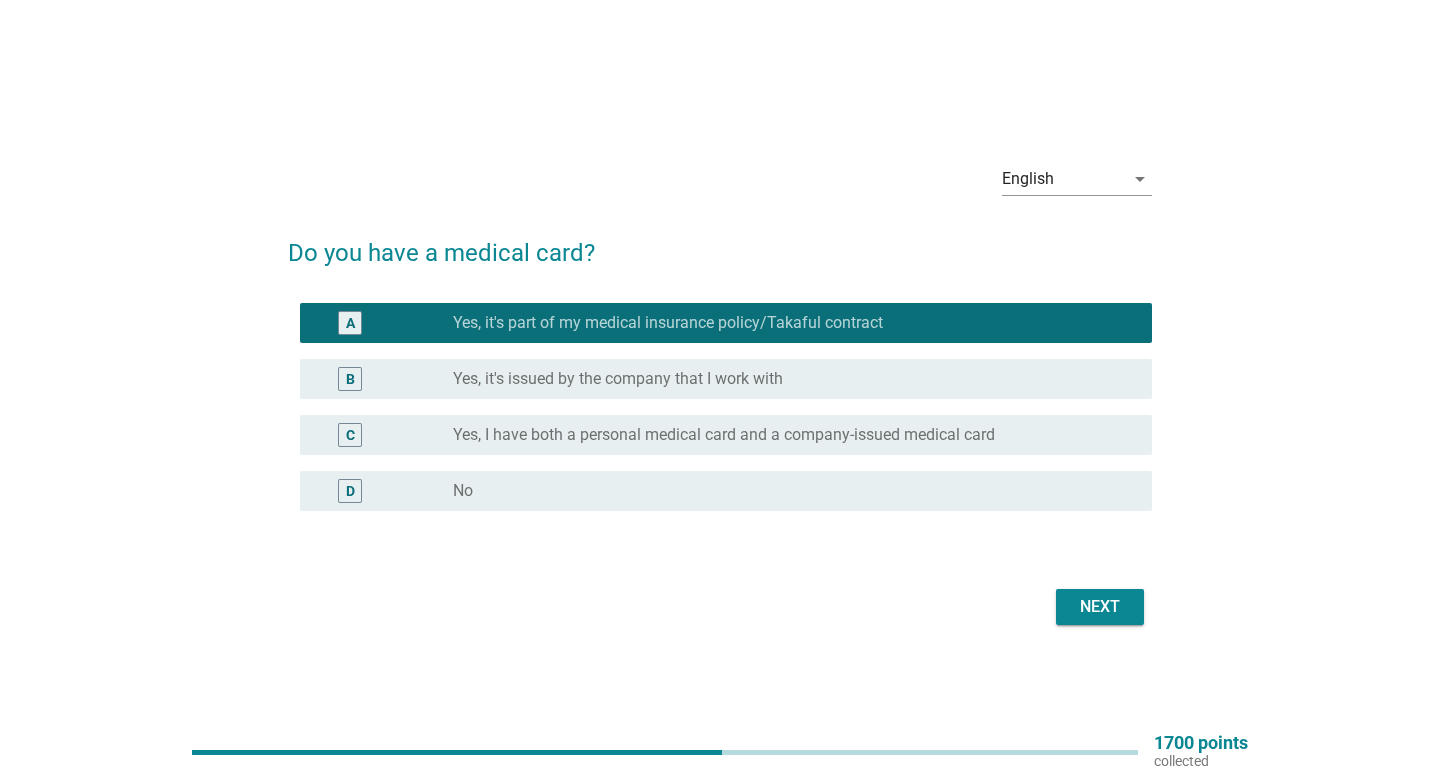 click on "Next" at bounding box center (1100, 607) 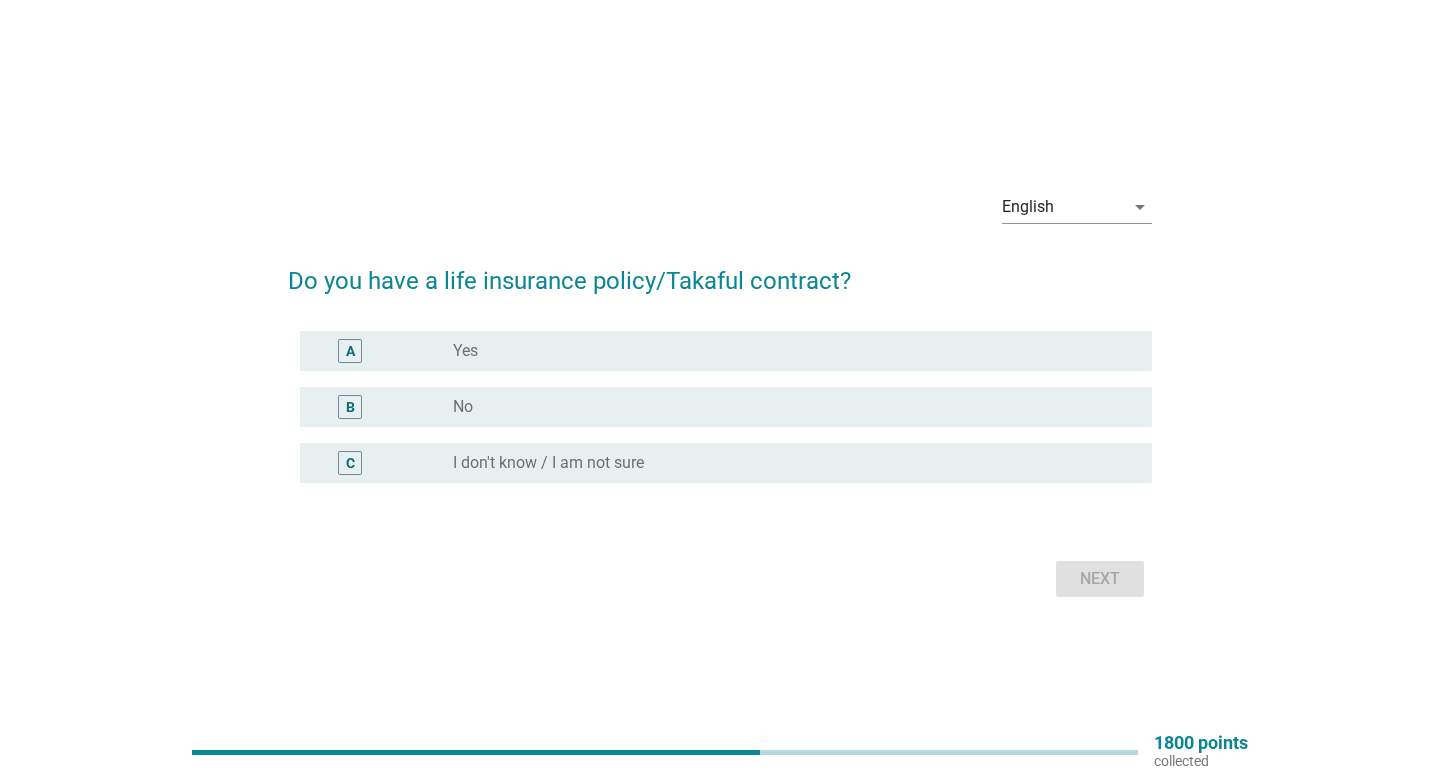 click on "radio_button_unchecked Yes" at bounding box center (794, 351) 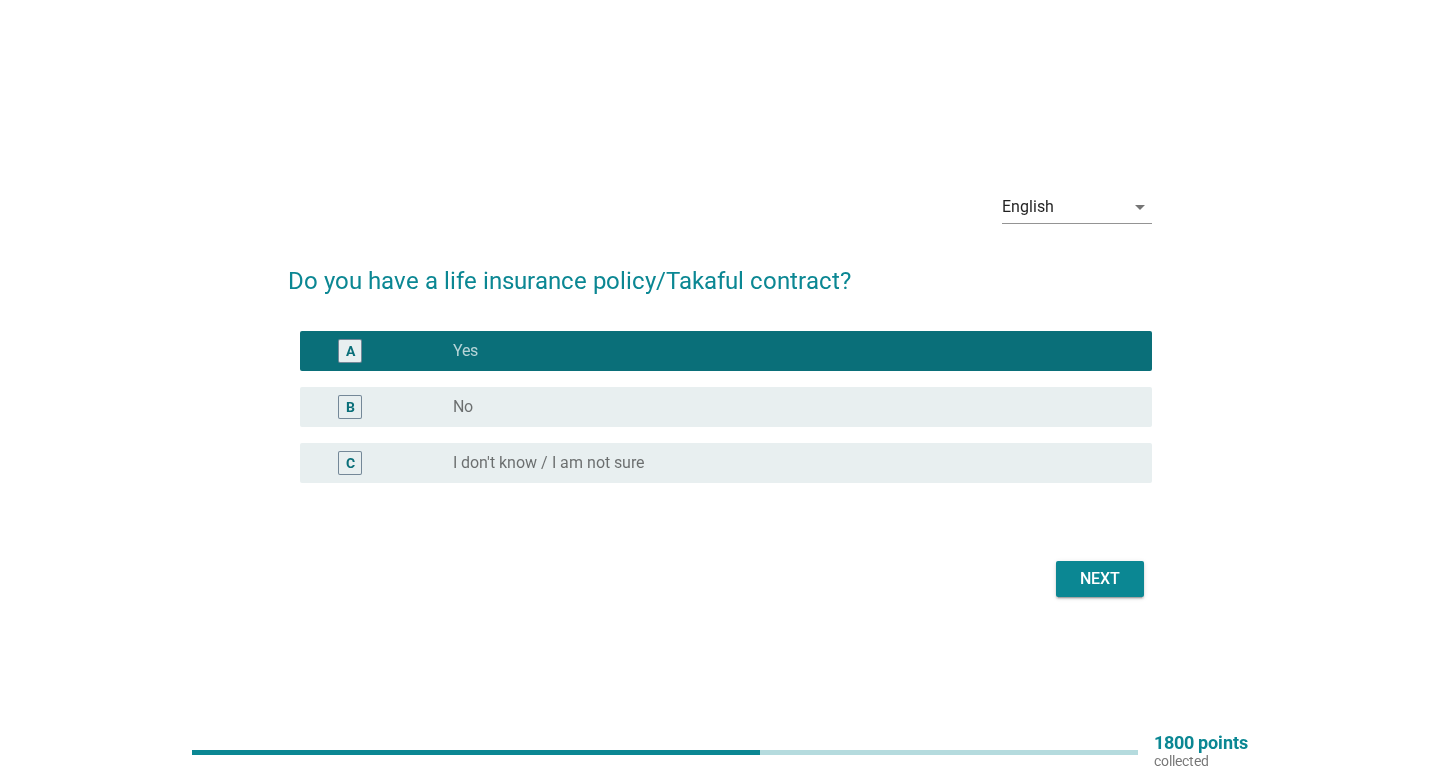 click on "Next" at bounding box center (1100, 579) 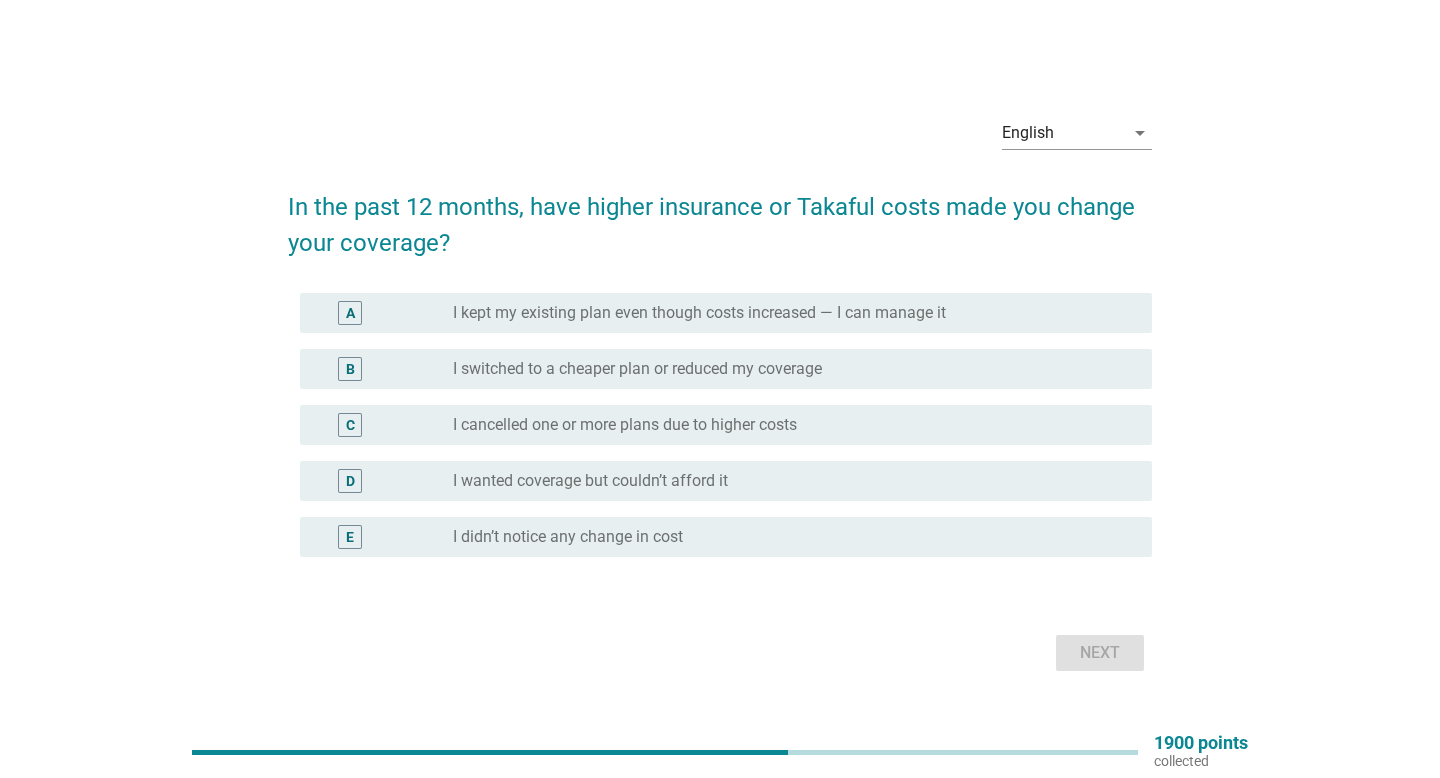 click on "I didn’t notice any change in cost" at bounding box center (568, 537) 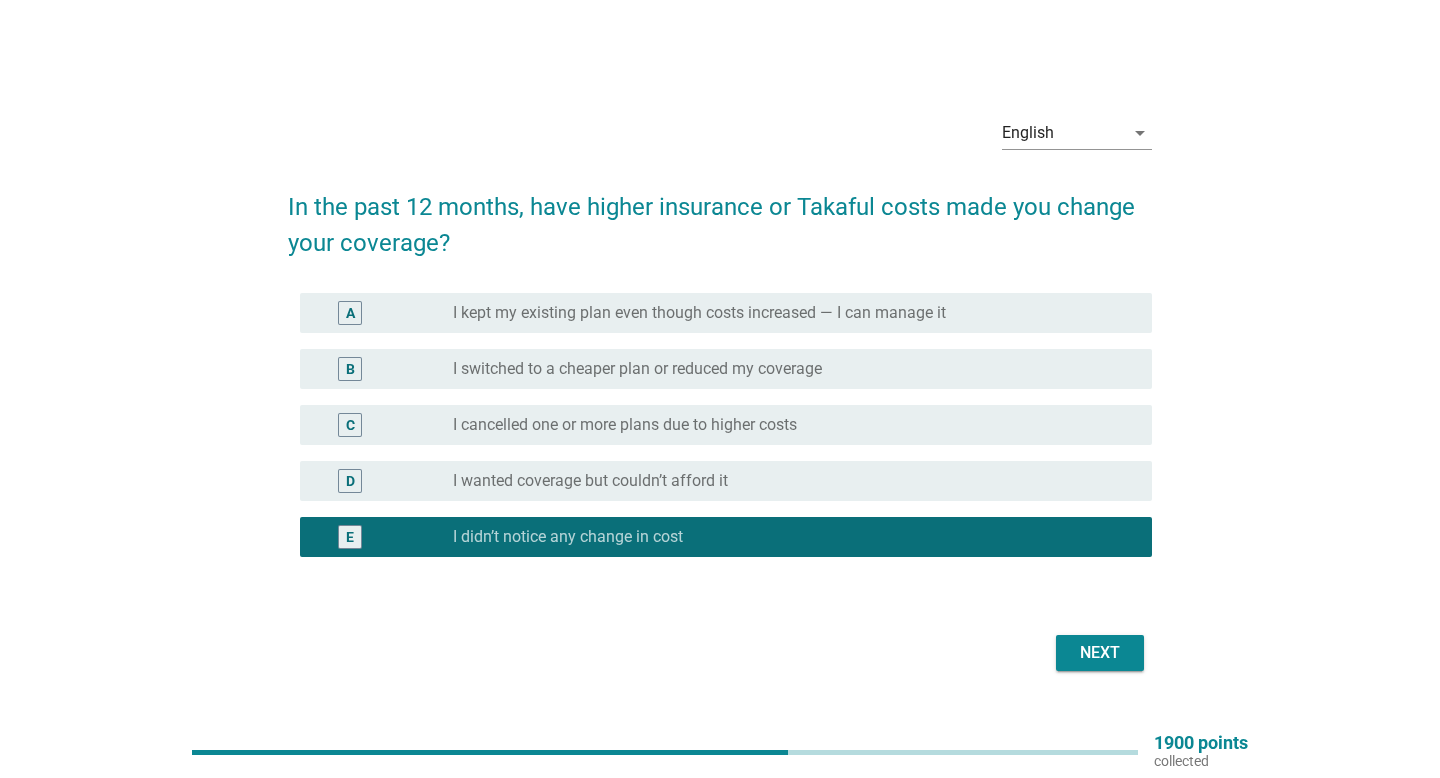 click on "Next" at bounding box center (1100, 653) 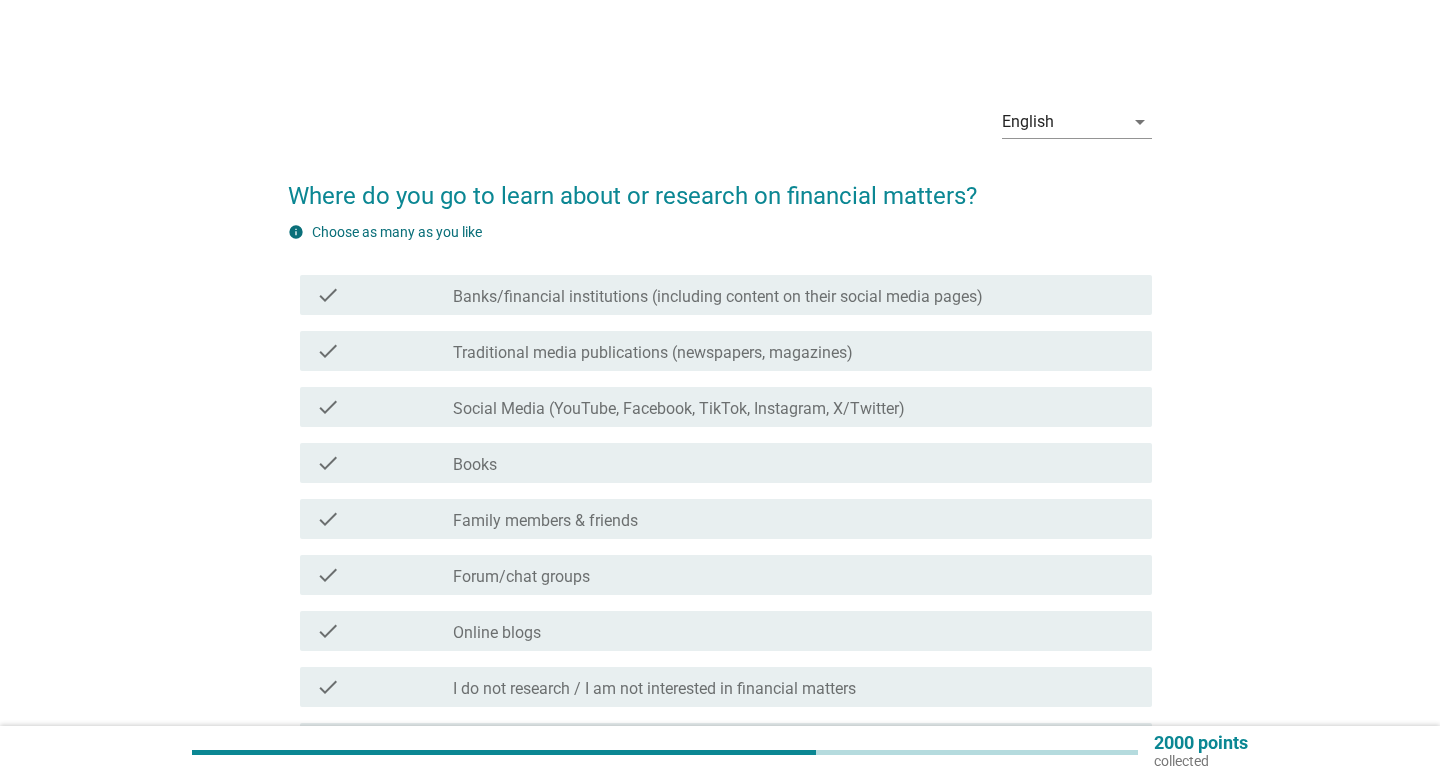 click on "Social Media (YouTube, Facebook, TikTok, Instagram, X/Twitter)" at bounding box center (679, 409) 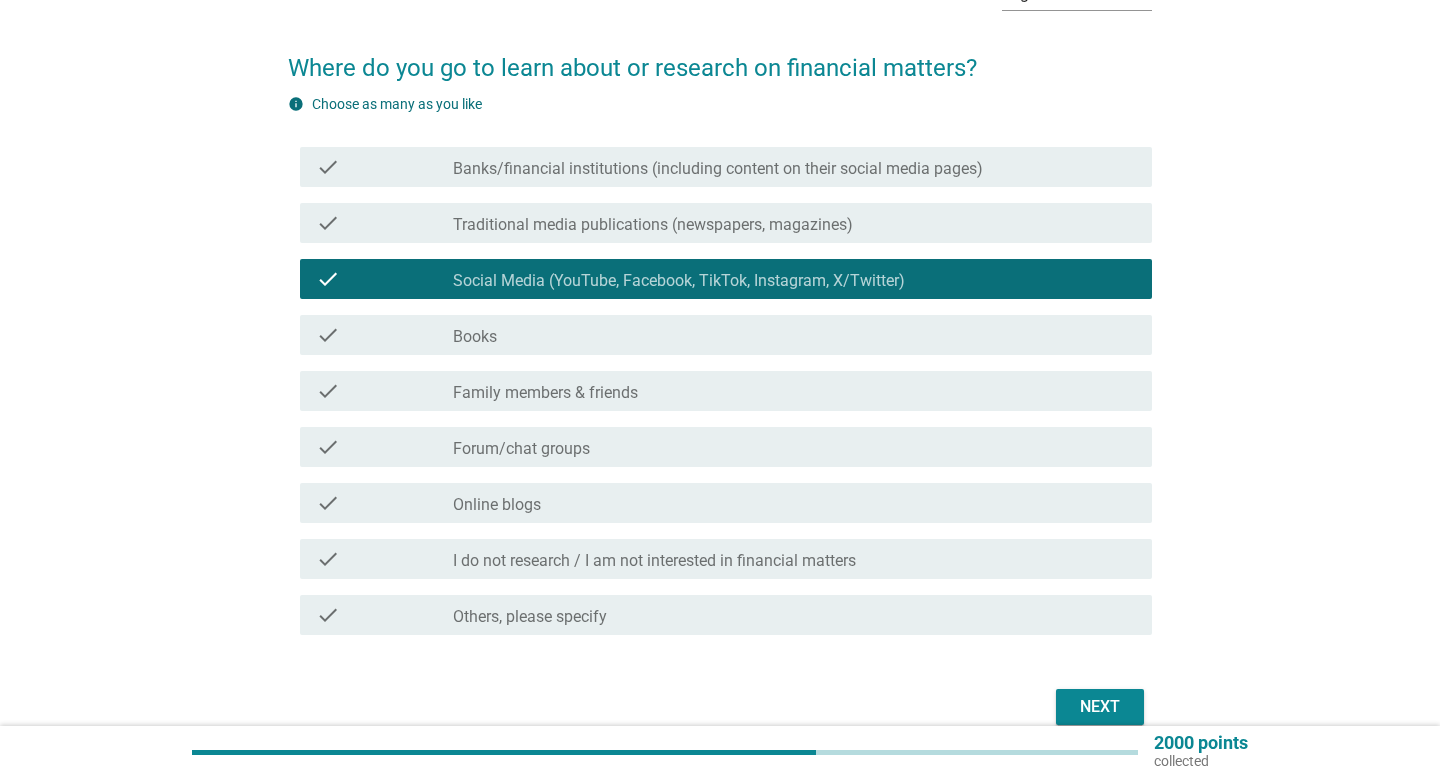 scroll, scrollTop: 131, scrollLeft: 0, axis: vertical 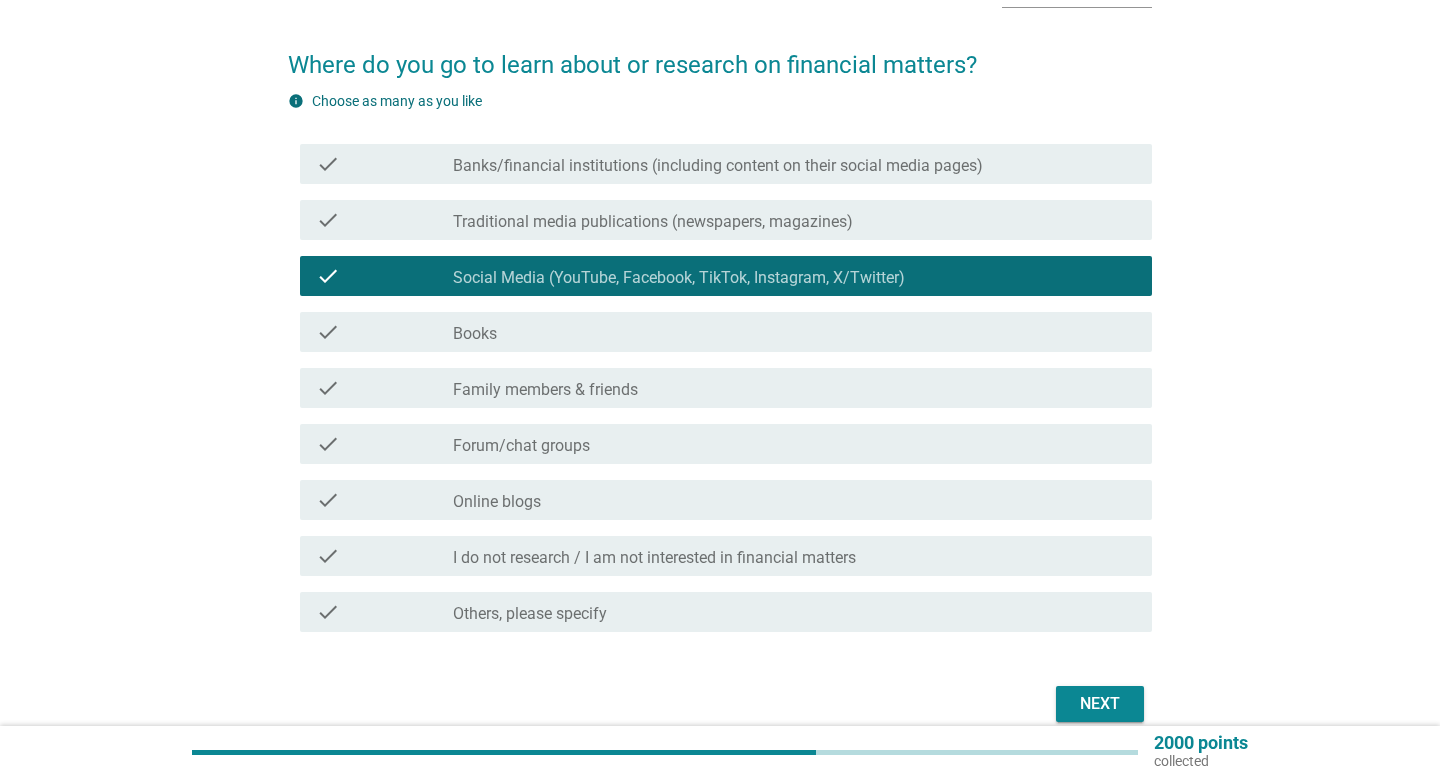 click on "Next" at bounding box center (1100, 704) 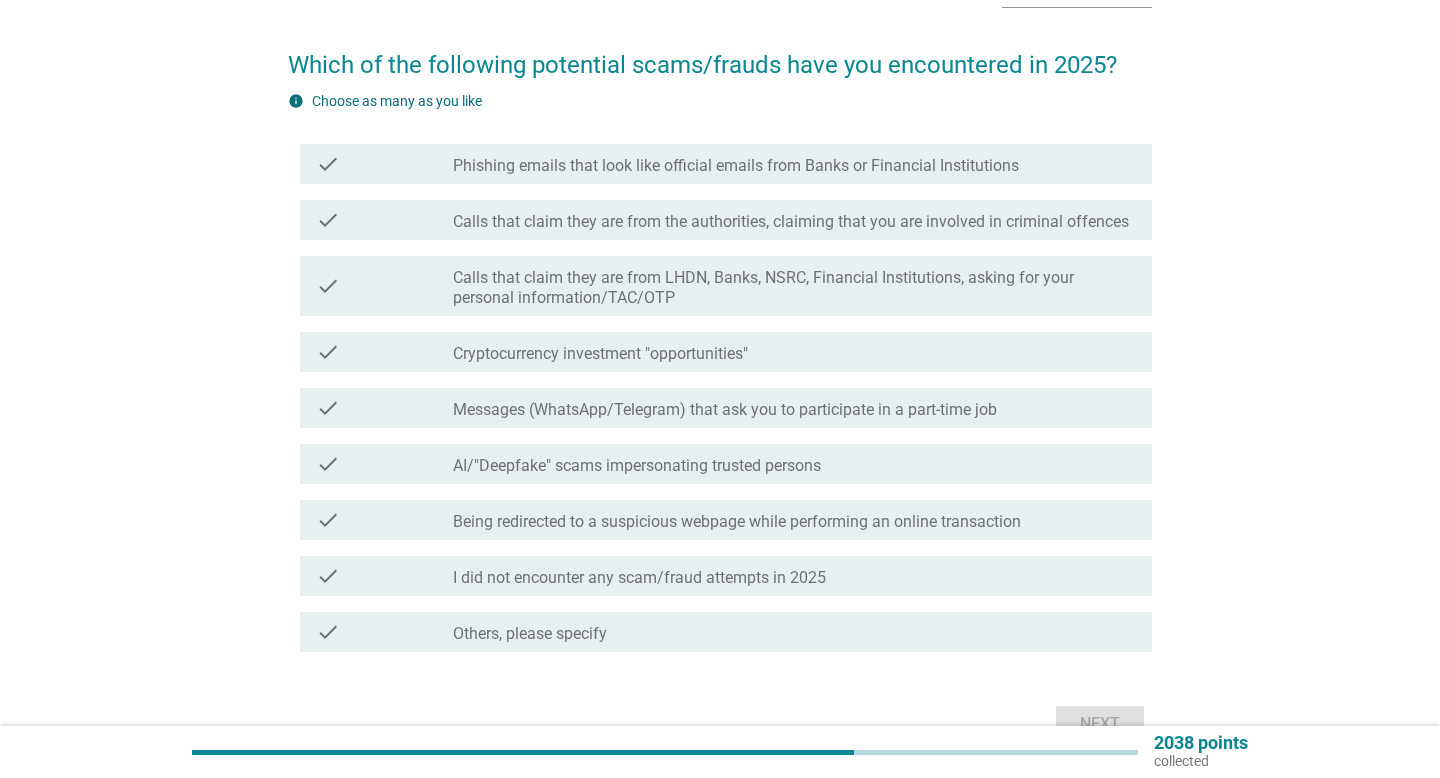 scroll, scrollTop: 0, scrollLeft: 0, axis: both 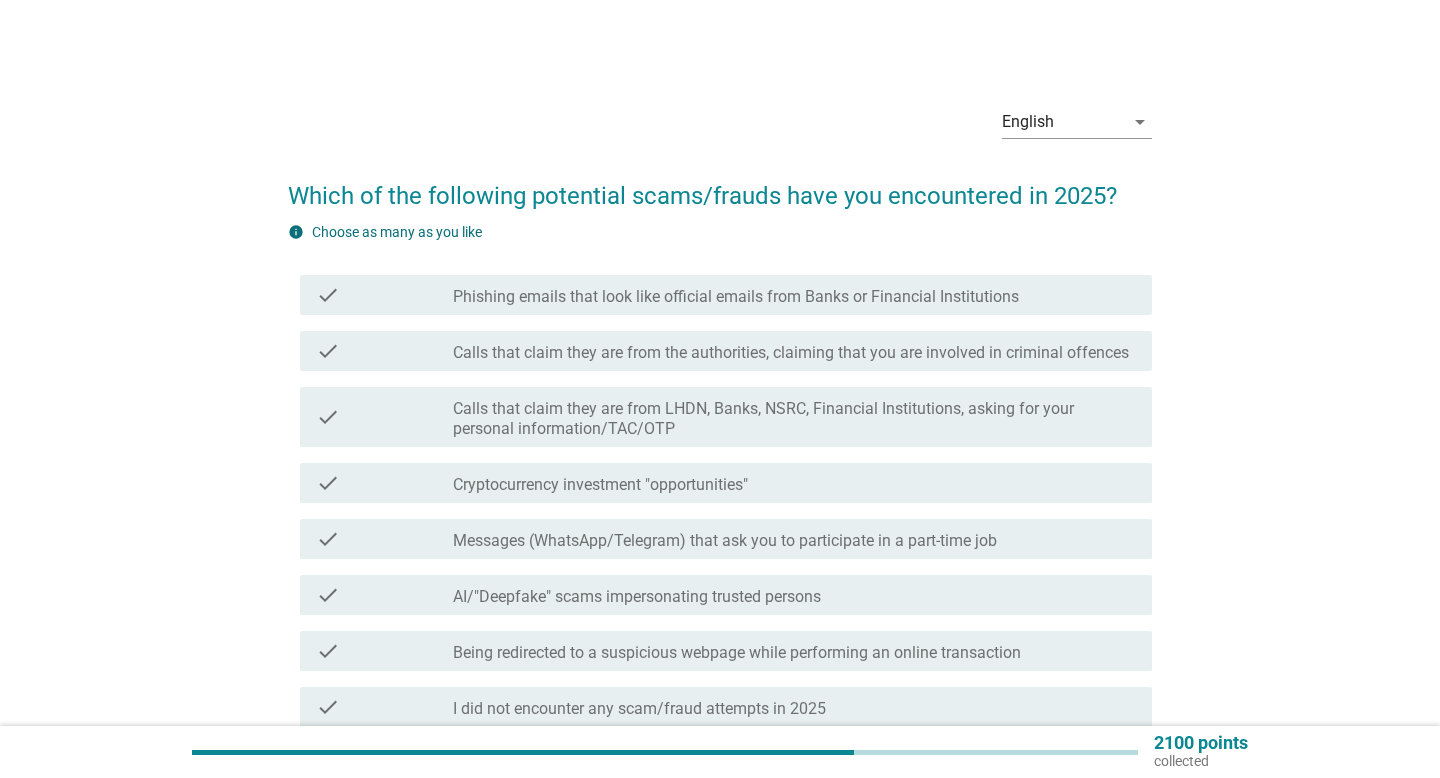 click on "Phishing emails that look like official emails from Banks or Financial Institutions" at bounding box center [736, 297] 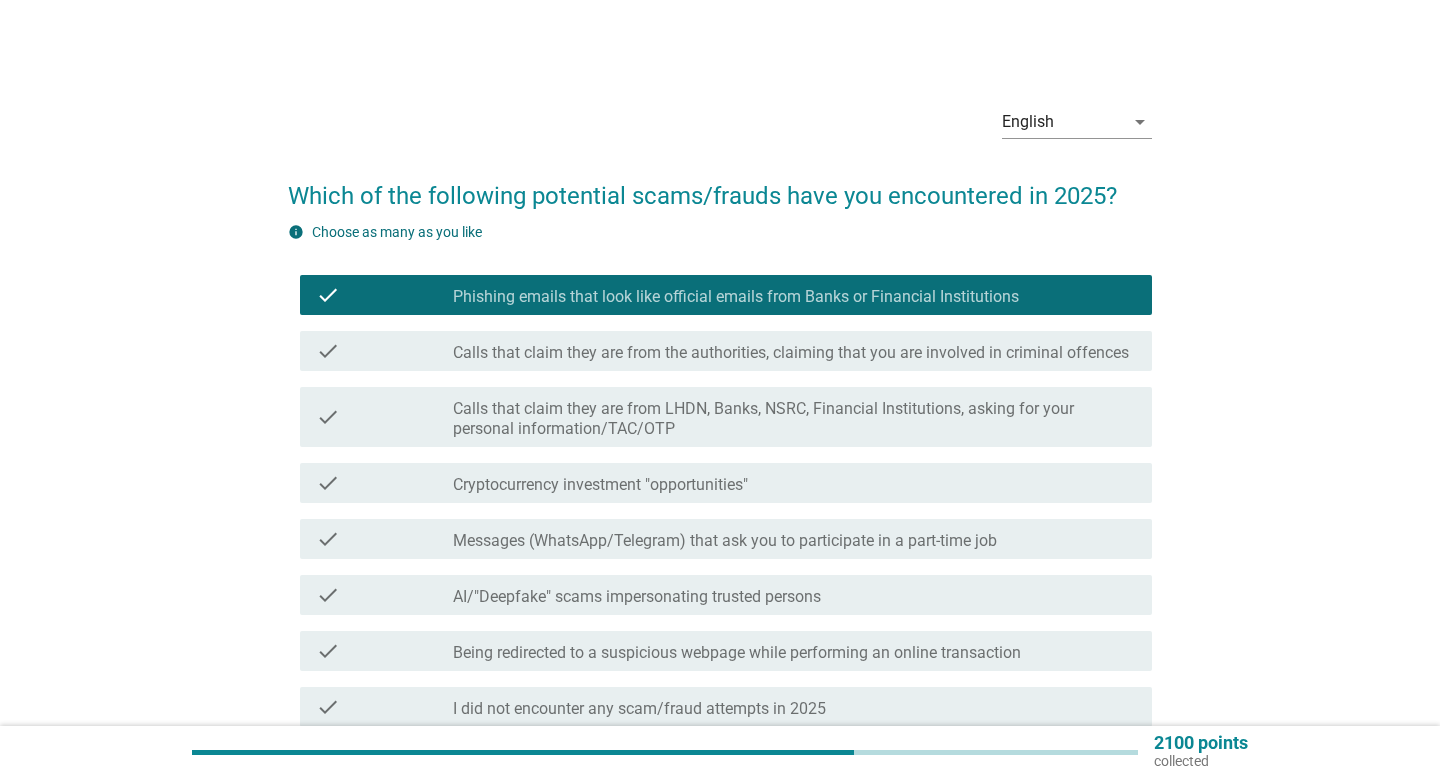 click on "Calls that claim they are from the authorities, claiming that you are involved in criminal offences" at bounding box center [791, 353] 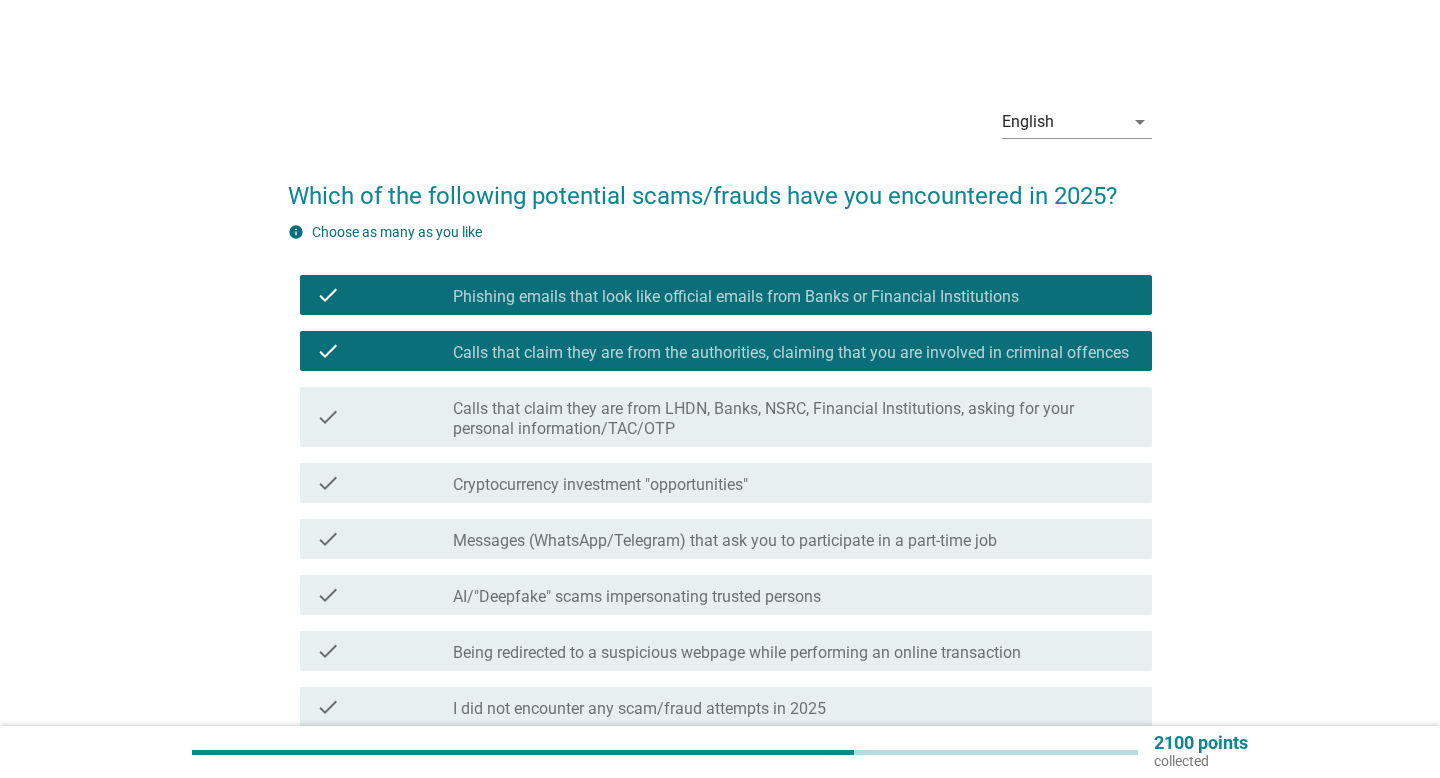 click on "Calls that claim they are from LHDN, Banks, NSRC, Financial Institutions, asking for your personal information/TAC/OTP" at bounding box center [794, 419] 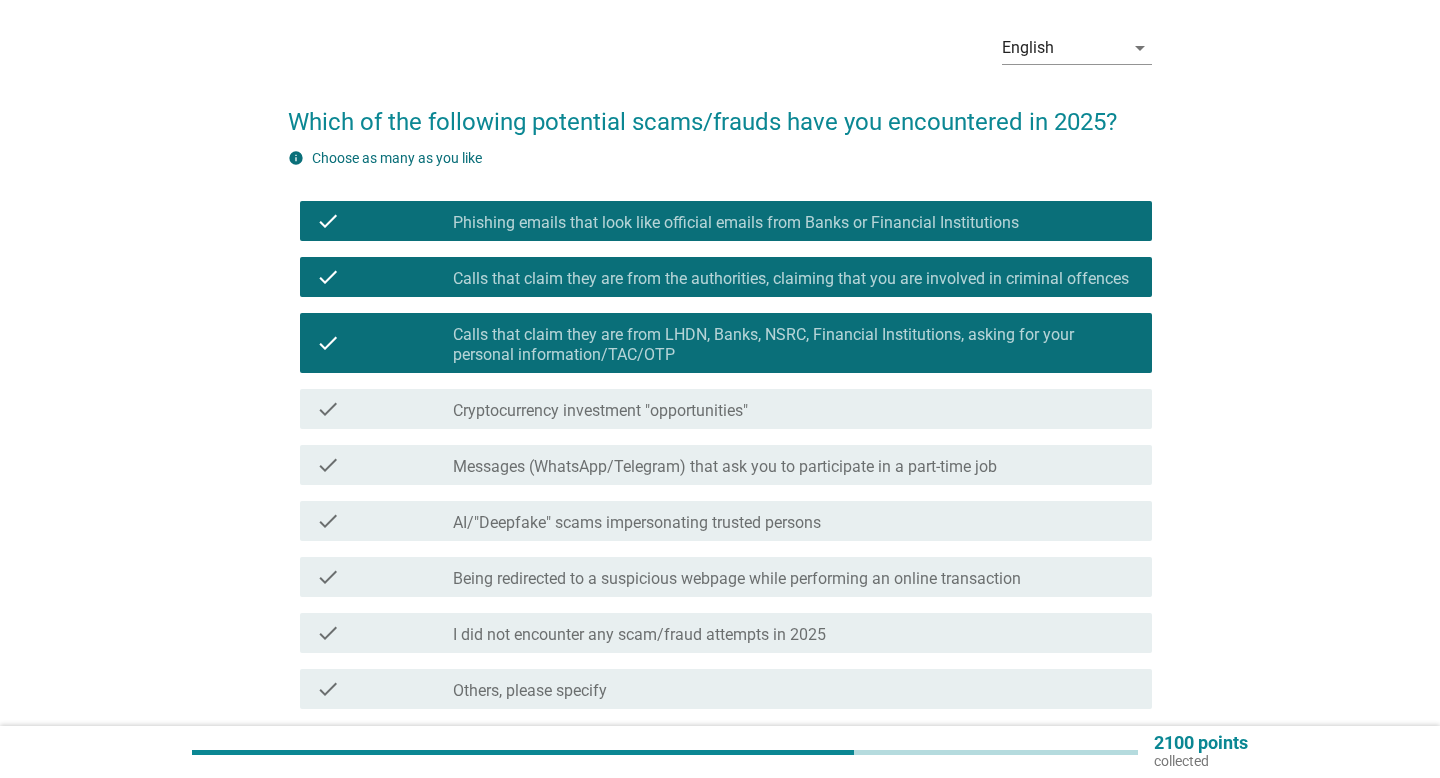 scroll, scrollTop: 76, scrollLeft: 0, axis: vertical 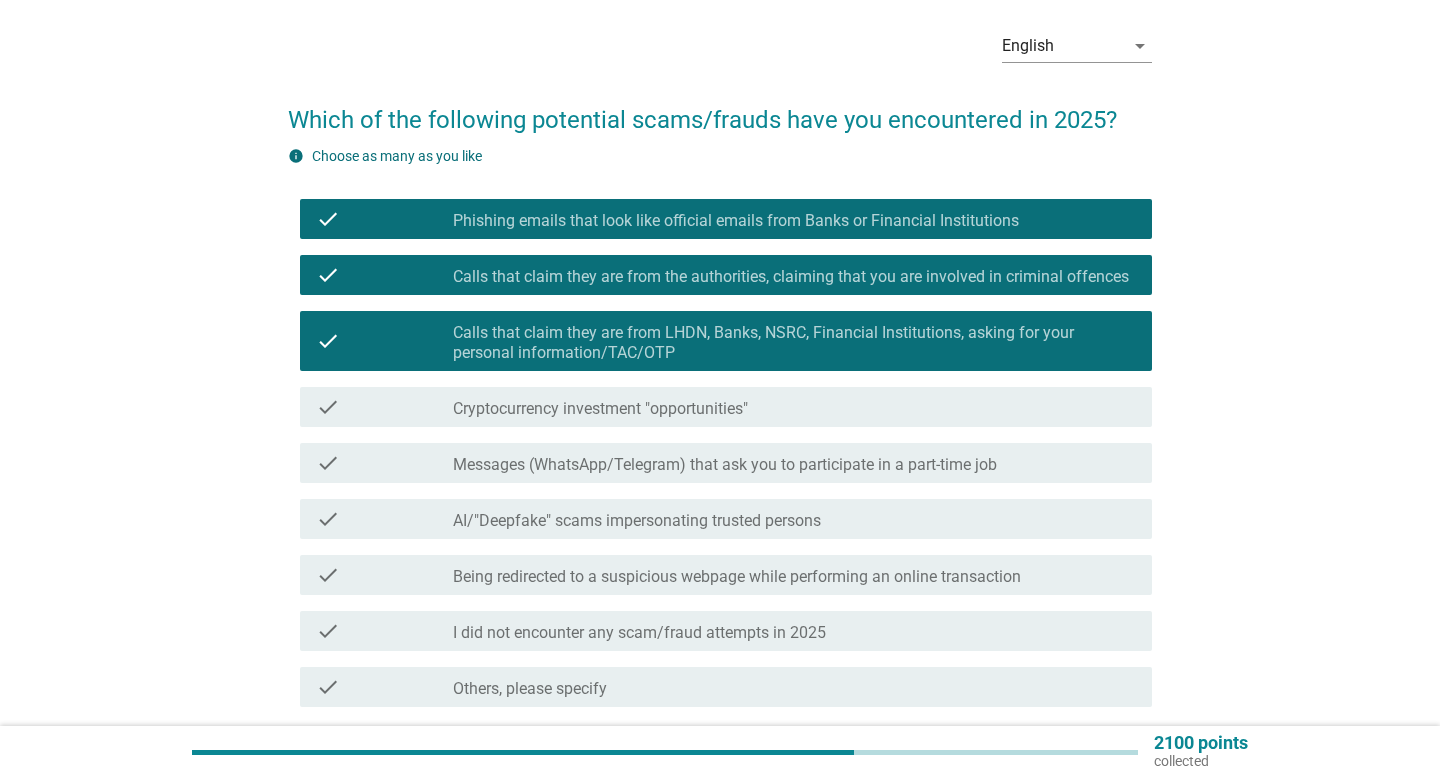 click on "check     check_box_outline_blank Messages (WhatsApp/Telegram) that ask you to participate in a part-time job" at bounding box center [726, 463] 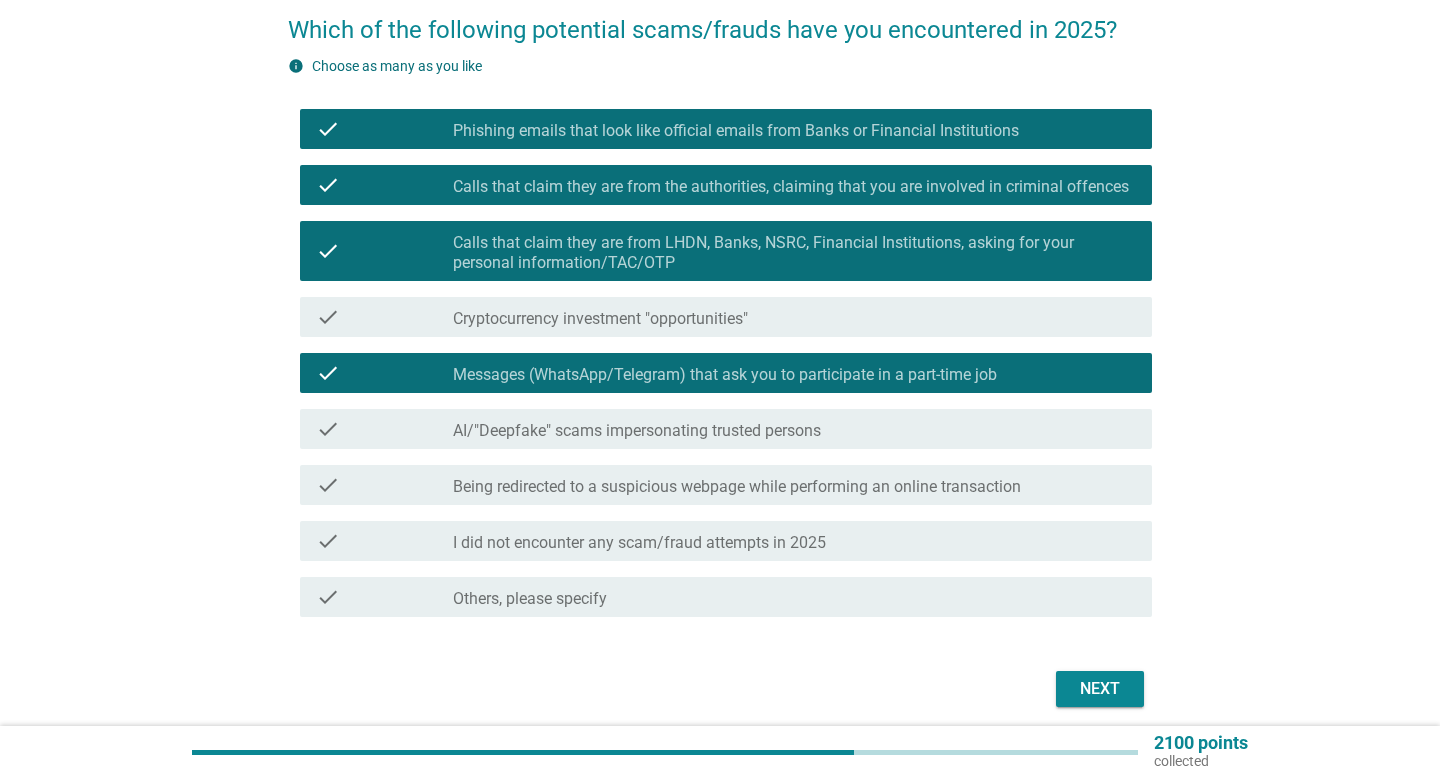 scroll, scrollTop: 170, scrollLeft: 0, axis: vertical 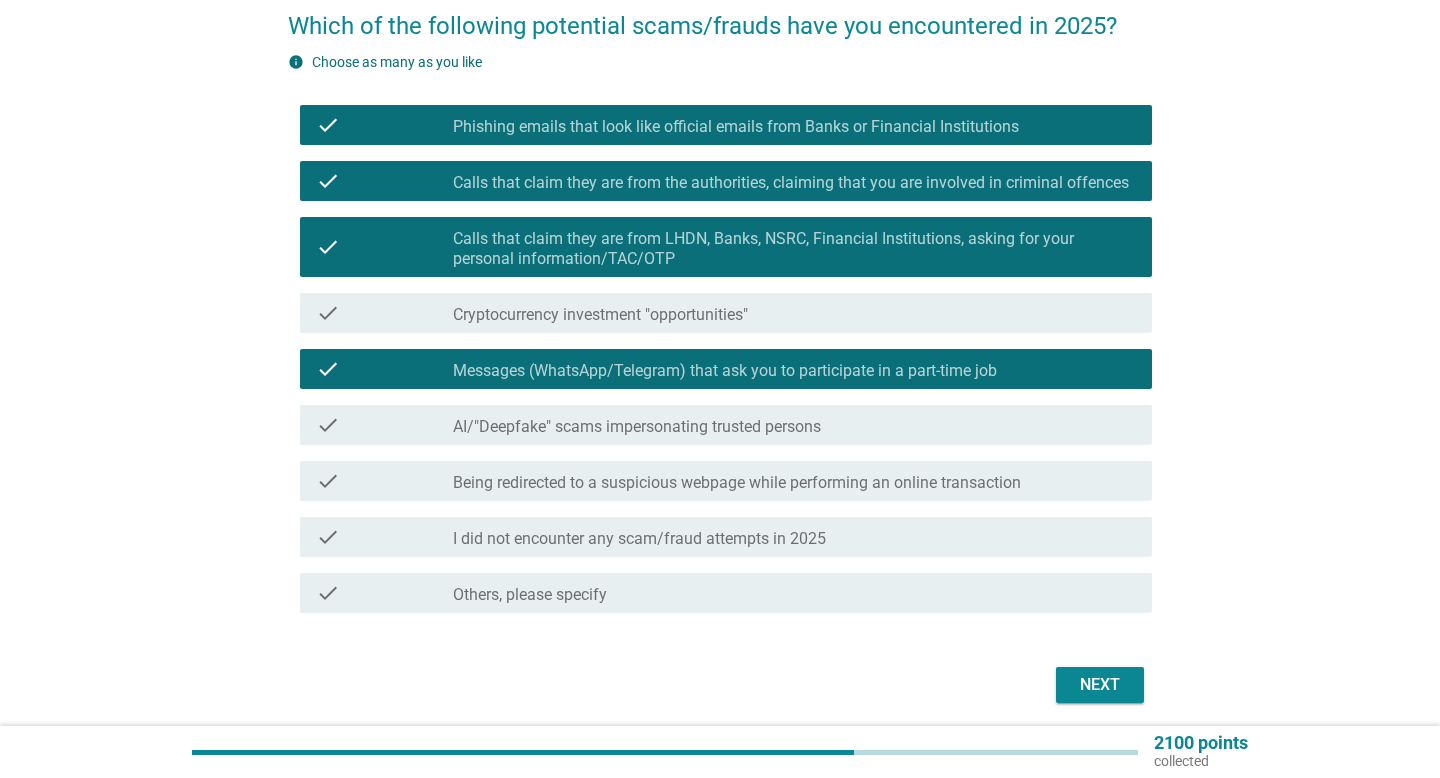 click on "Next" at bounding box center (1100, 685) 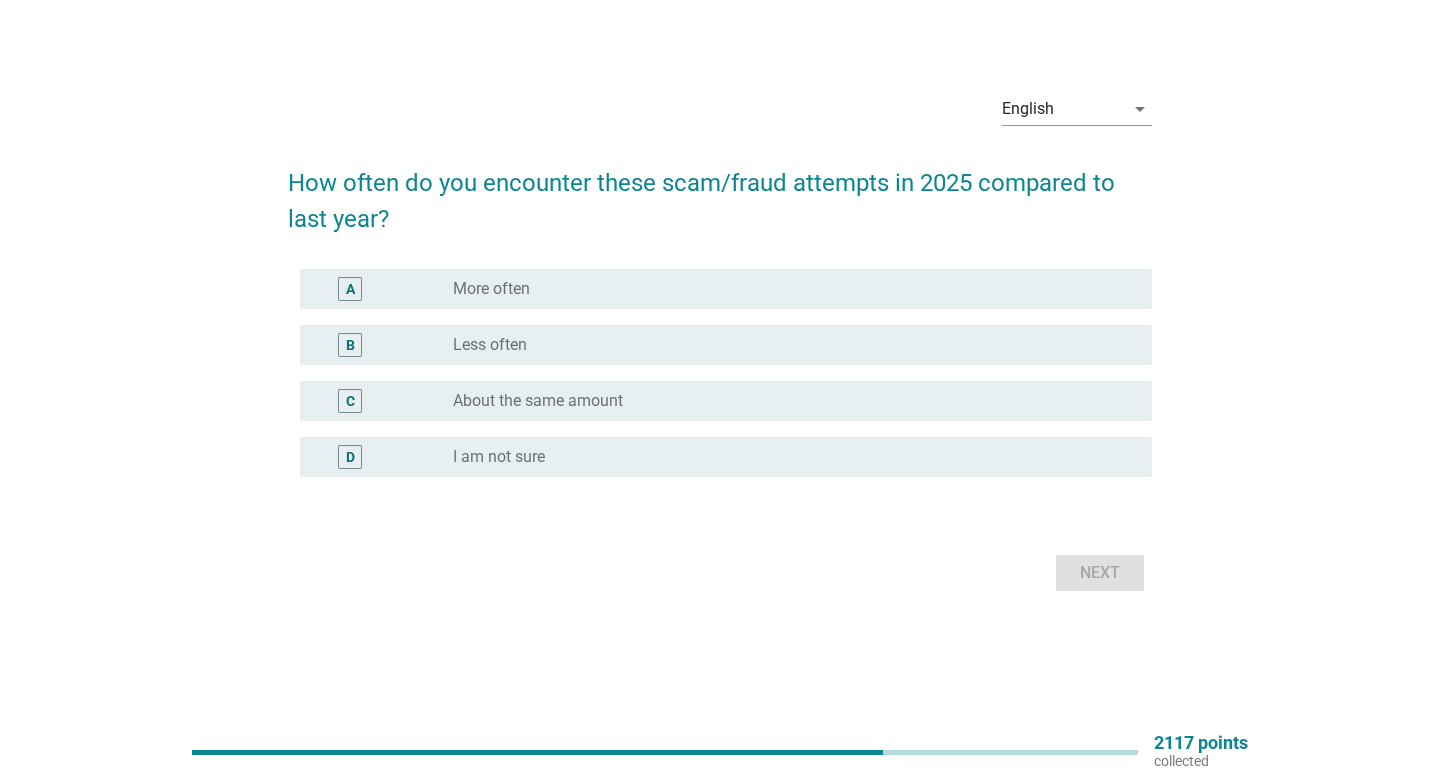 scroll, scrollTop: 0, scrollLeft: 0, axis: both 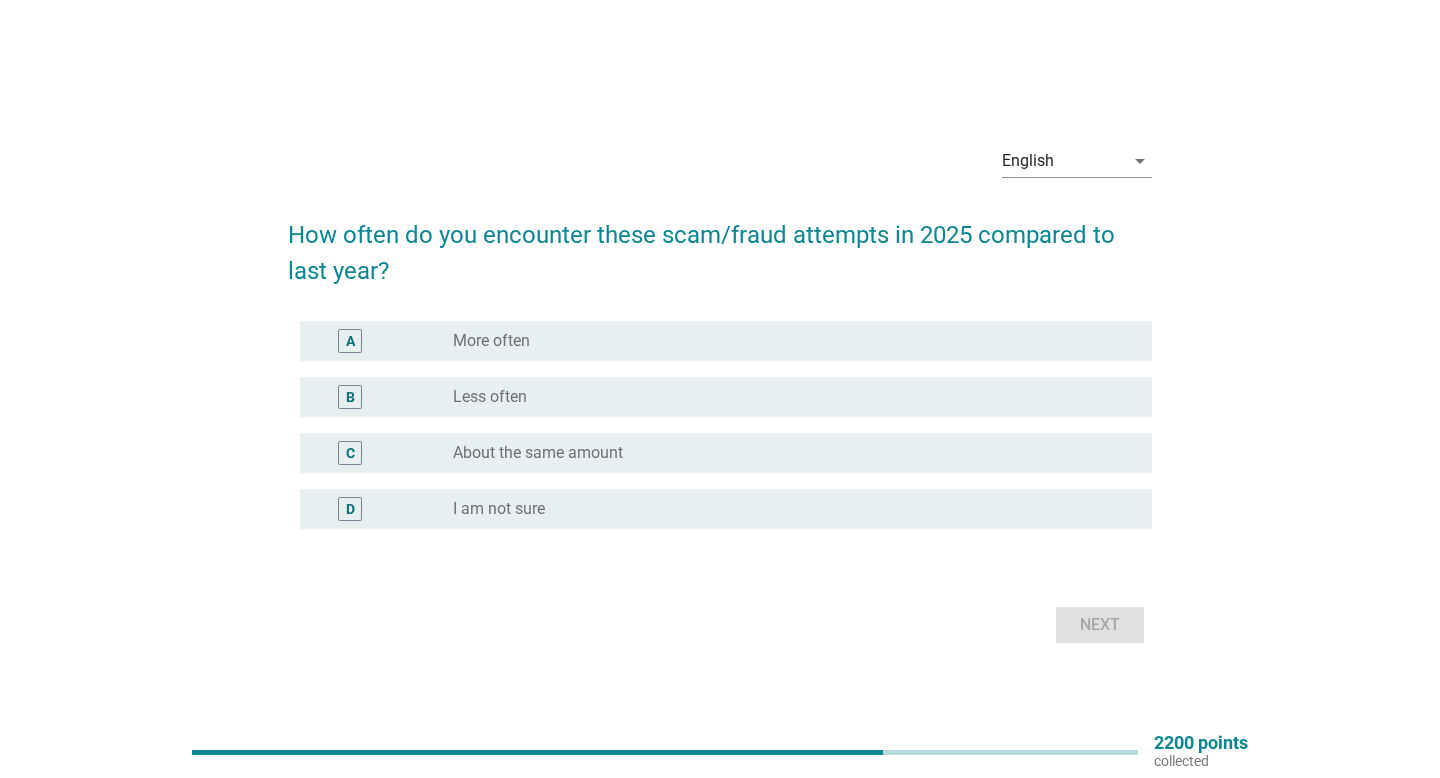 click on "About the same amount" at bounding box center [538, 453] 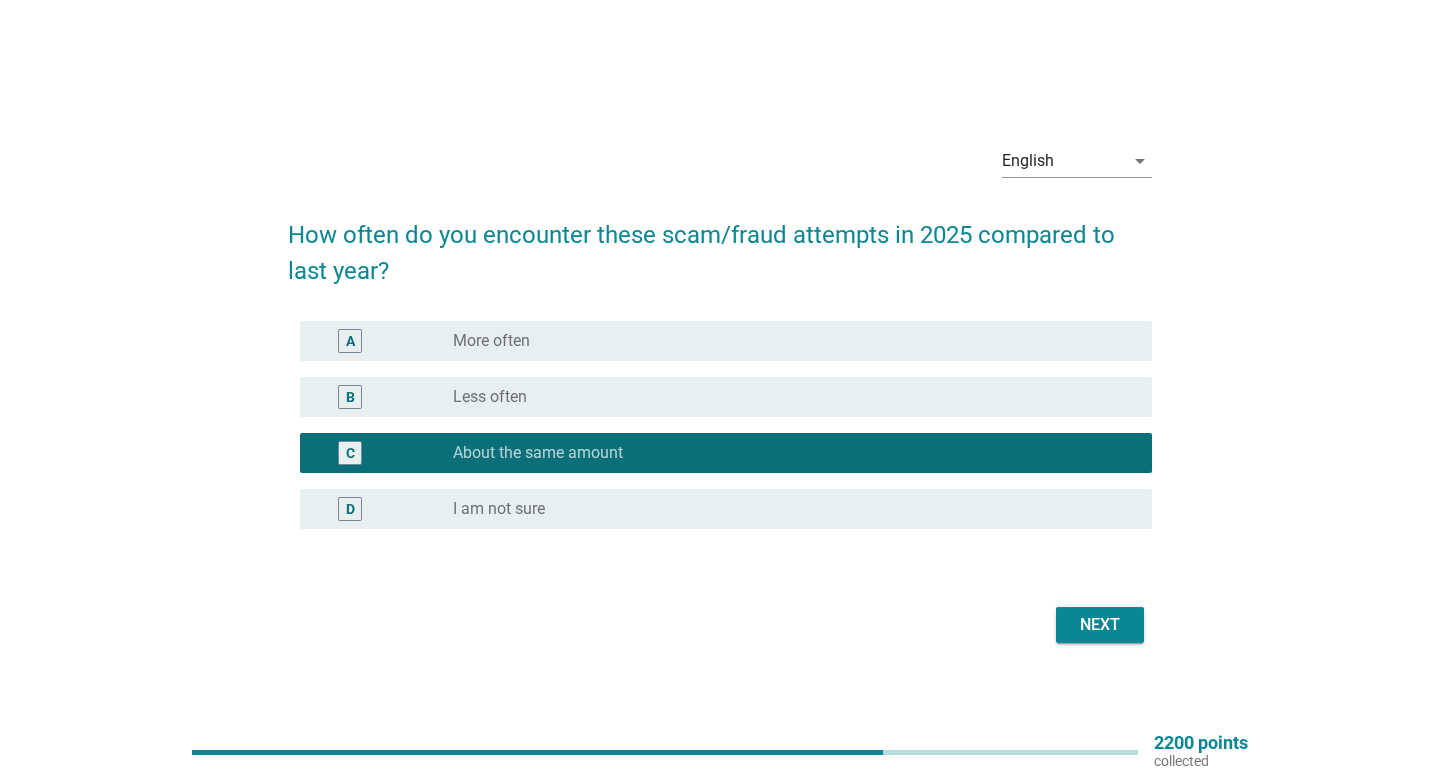 click on "Next" at bounding box center [1100, 625] 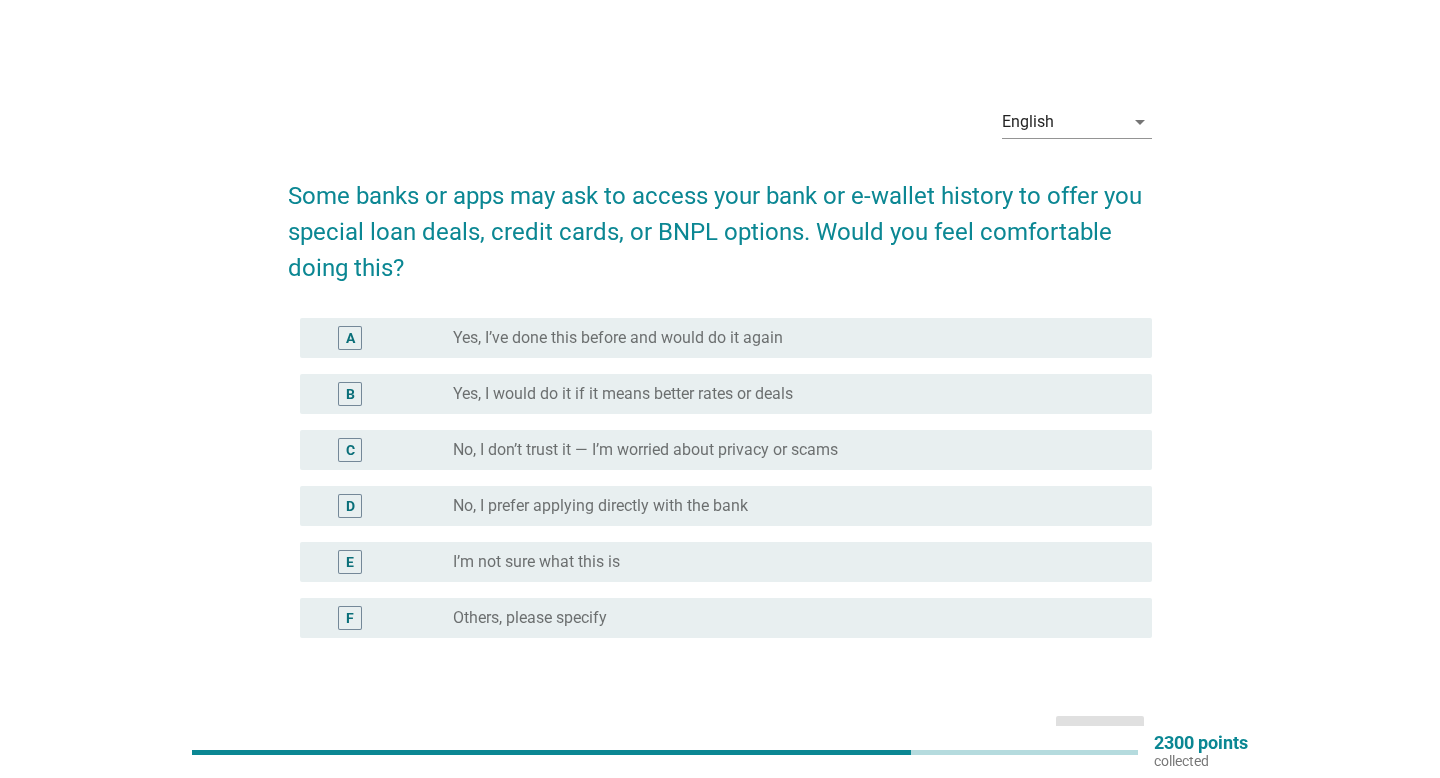 click on "No, I don’t trust it — I’m worried about privacy or scams" at bounding box center [645, 450] 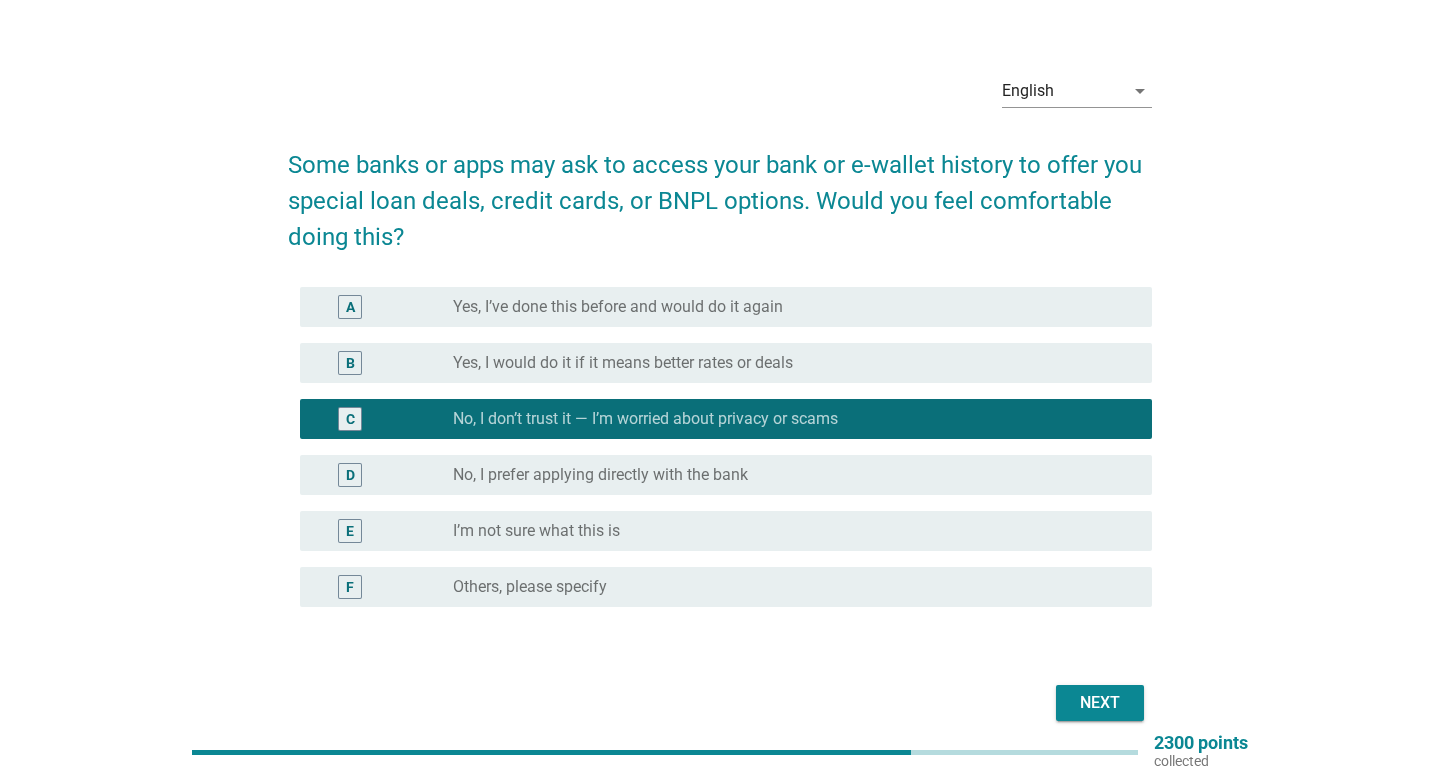 scroll, scrollTop: 45, scrollLeft: 0, axis: vertical 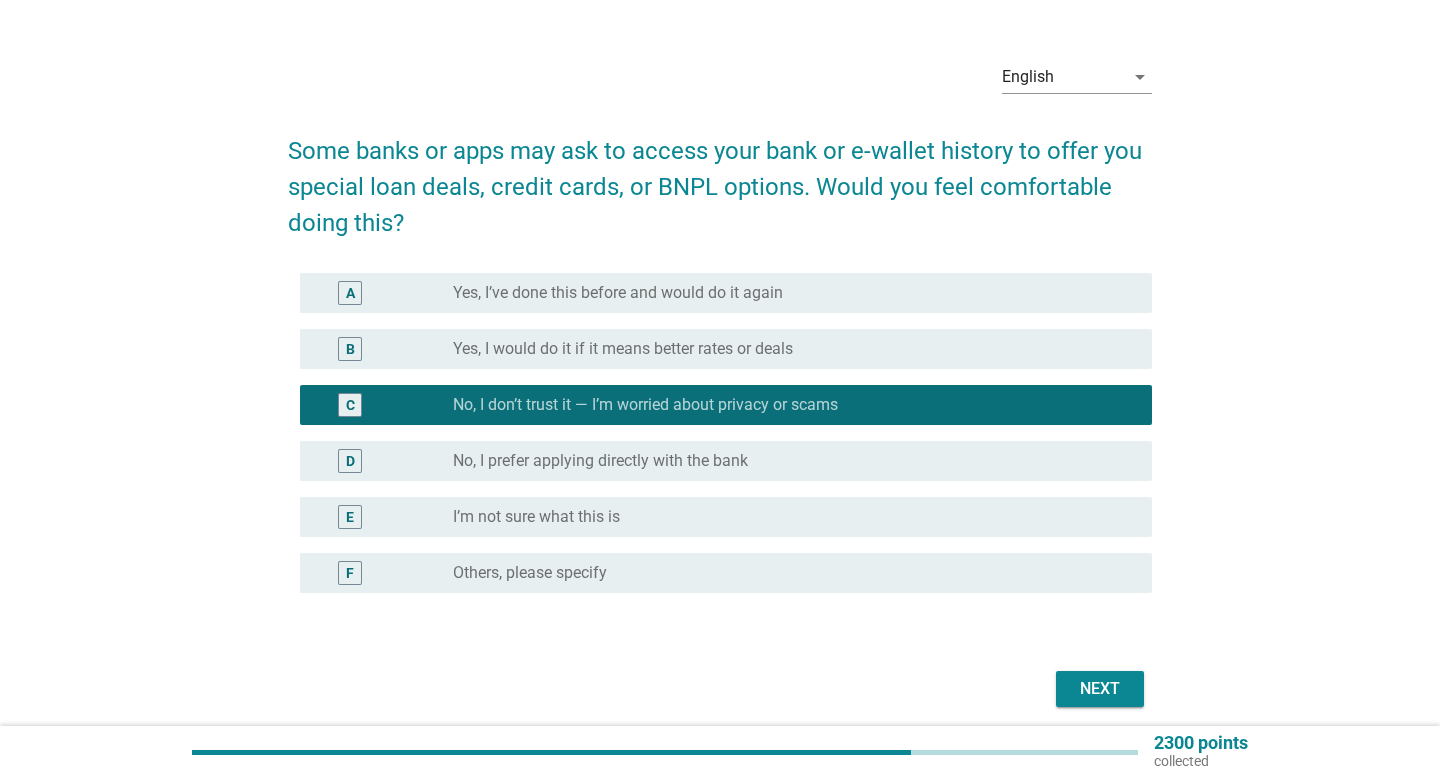 click on "D     radio_button_unchecked No, I prefer applying directly with the bank" at bounding box center (726, 461) 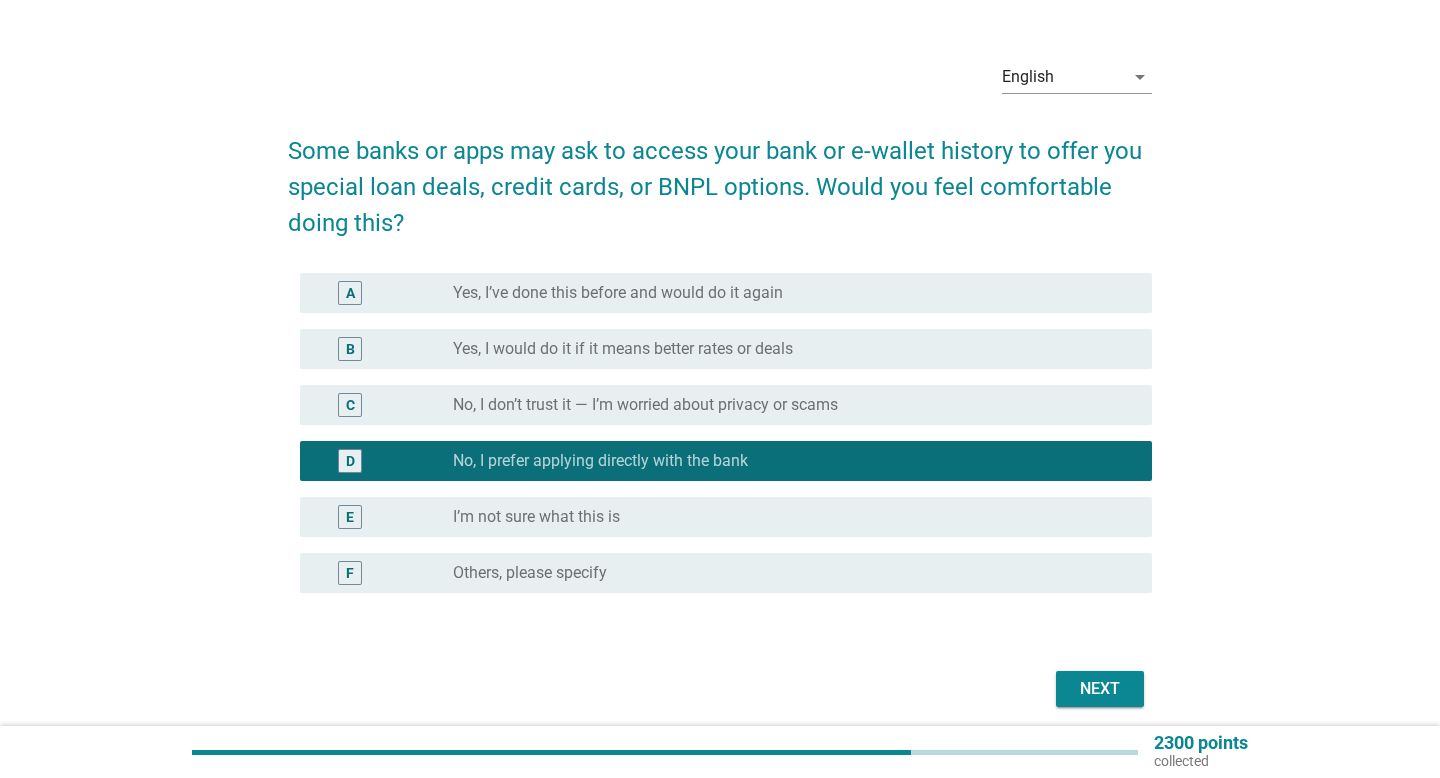 click on "Next" at bounding box center [1100, 689] 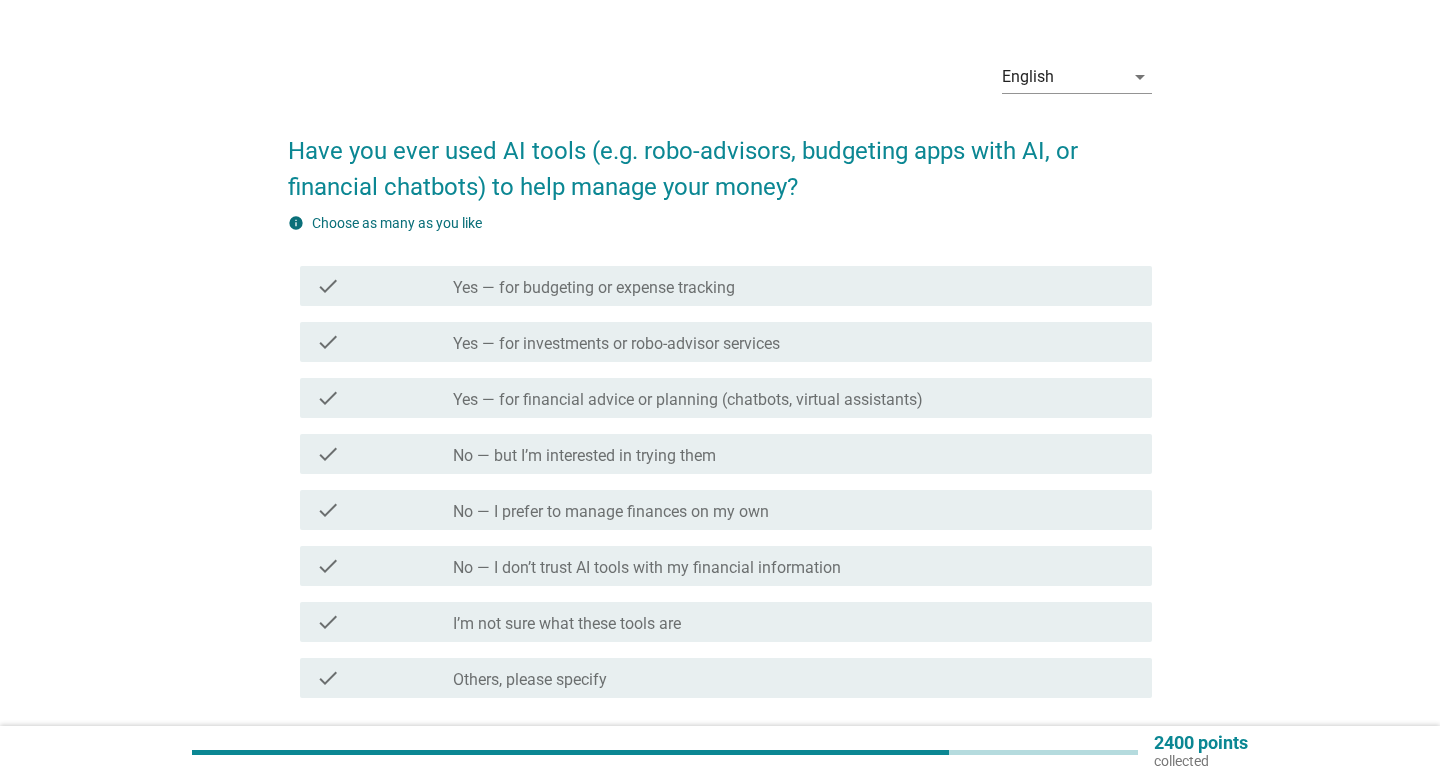 scroll, scrollTop: 51, scrollLeft: 0, axis: vertical 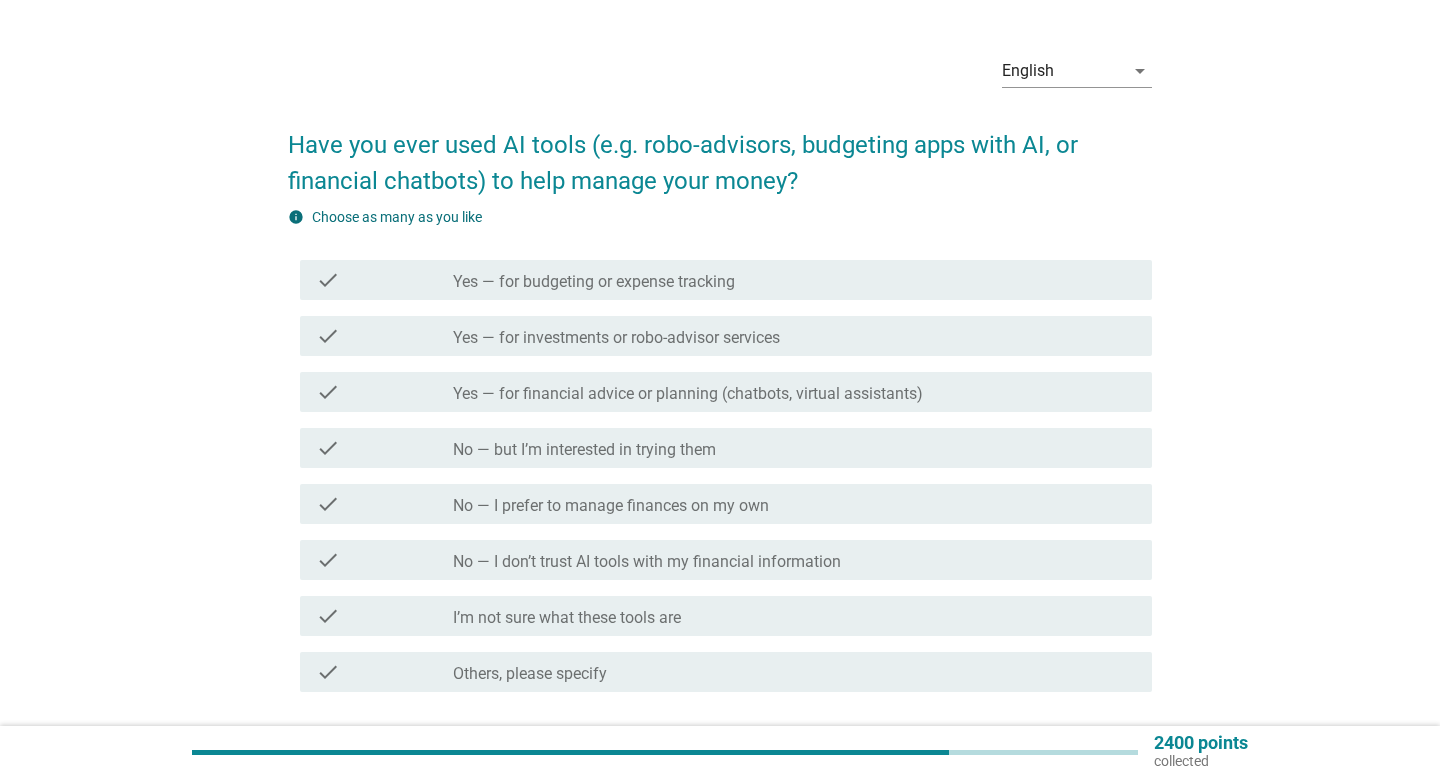 click on "check     check_box_outline_blank No — but I’m interested in trying them" at bounding box center [726, 448] 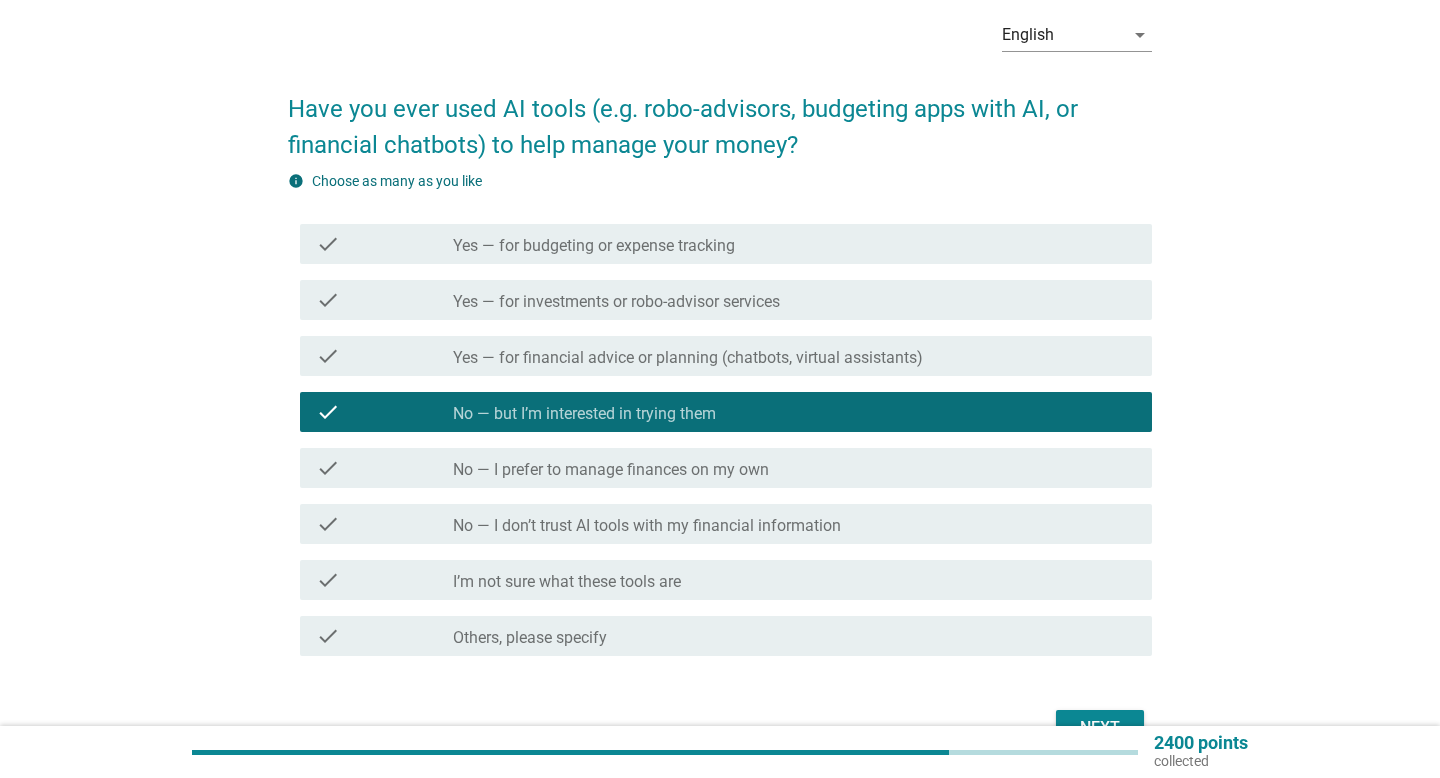 scroll, scrollTop: 107, scrollLeft: 0, axis: vertical 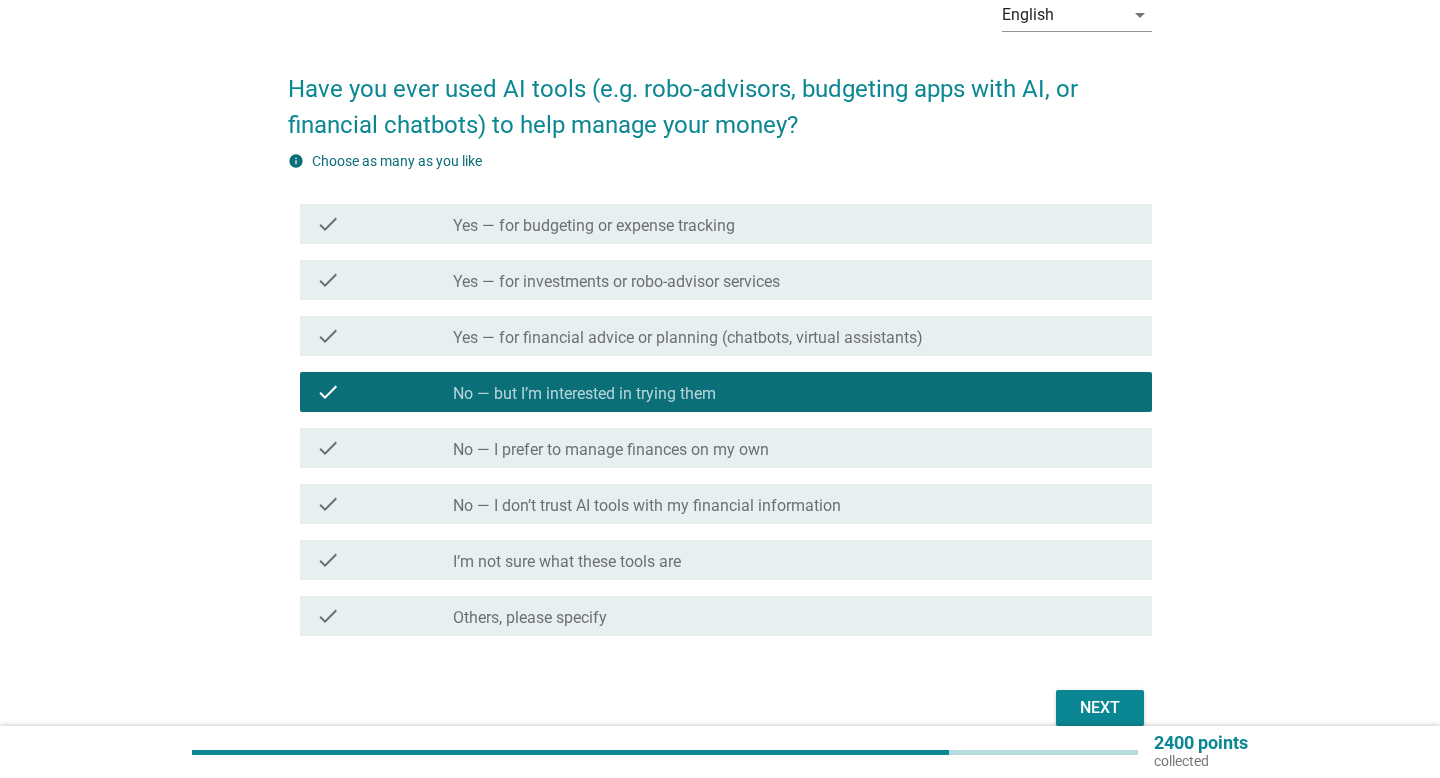 click on "Next" at bounding box center [1100, 708] 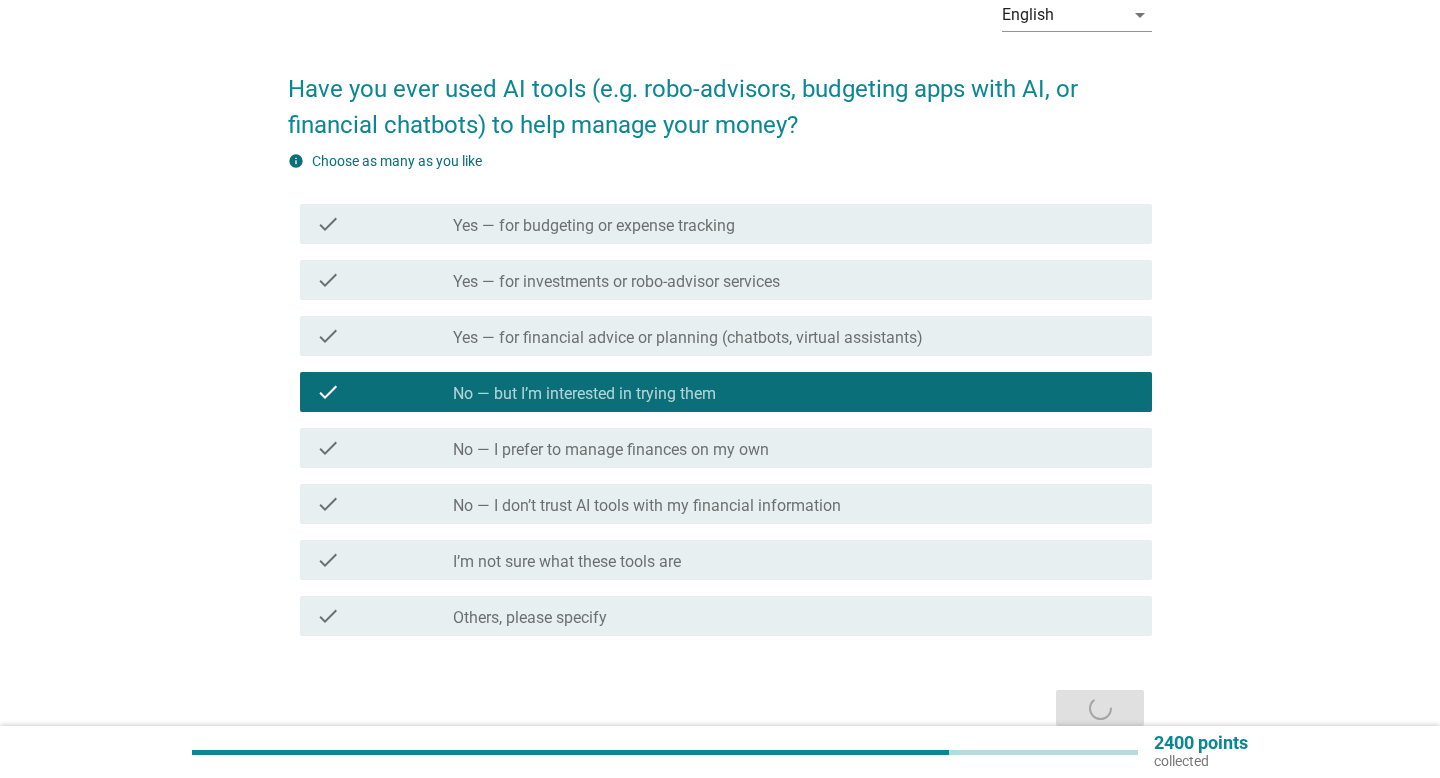 scroll, scrollTop: 0, scrollLeft: 0, axis: both 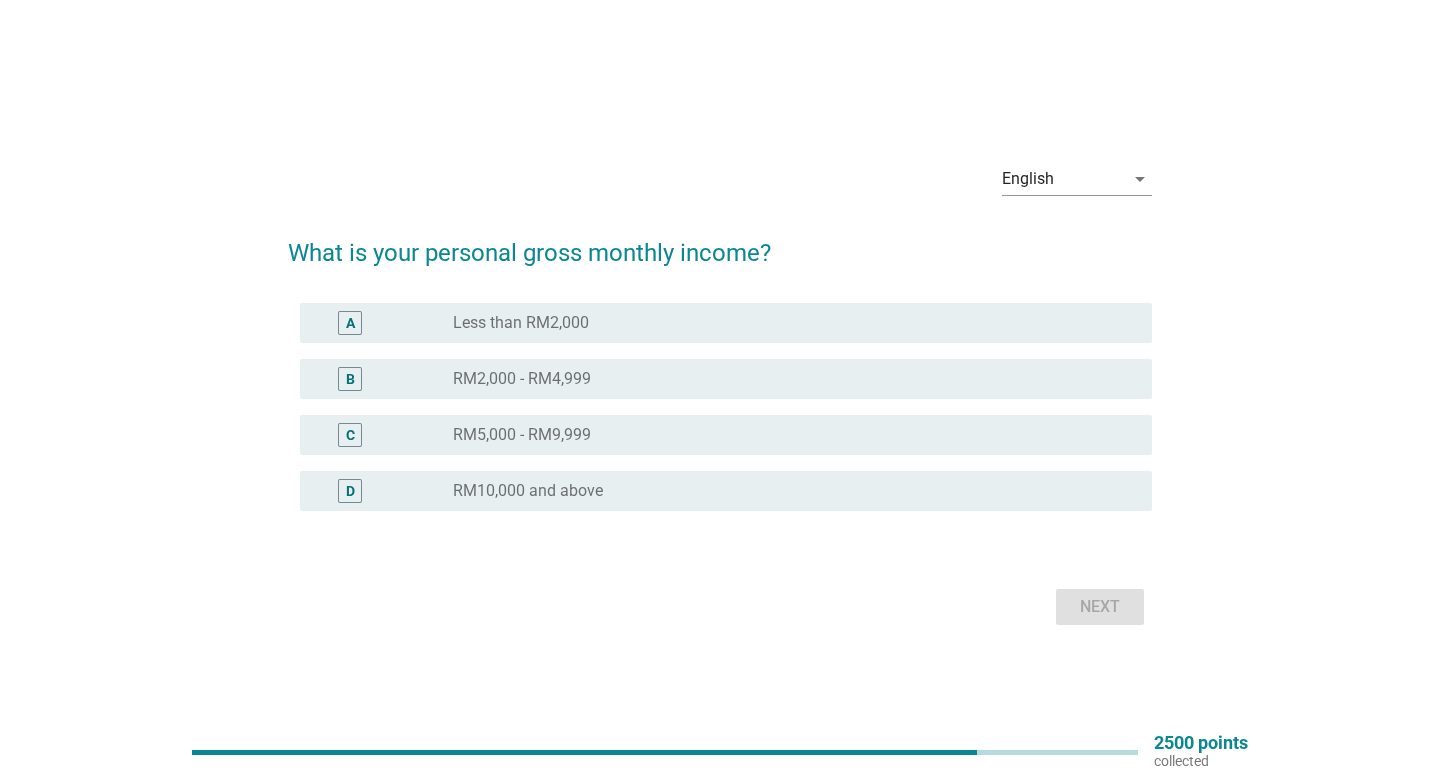 click on "radio_button_unchecked RM5,000 - RM9,999" at bounding box center (786, 435) 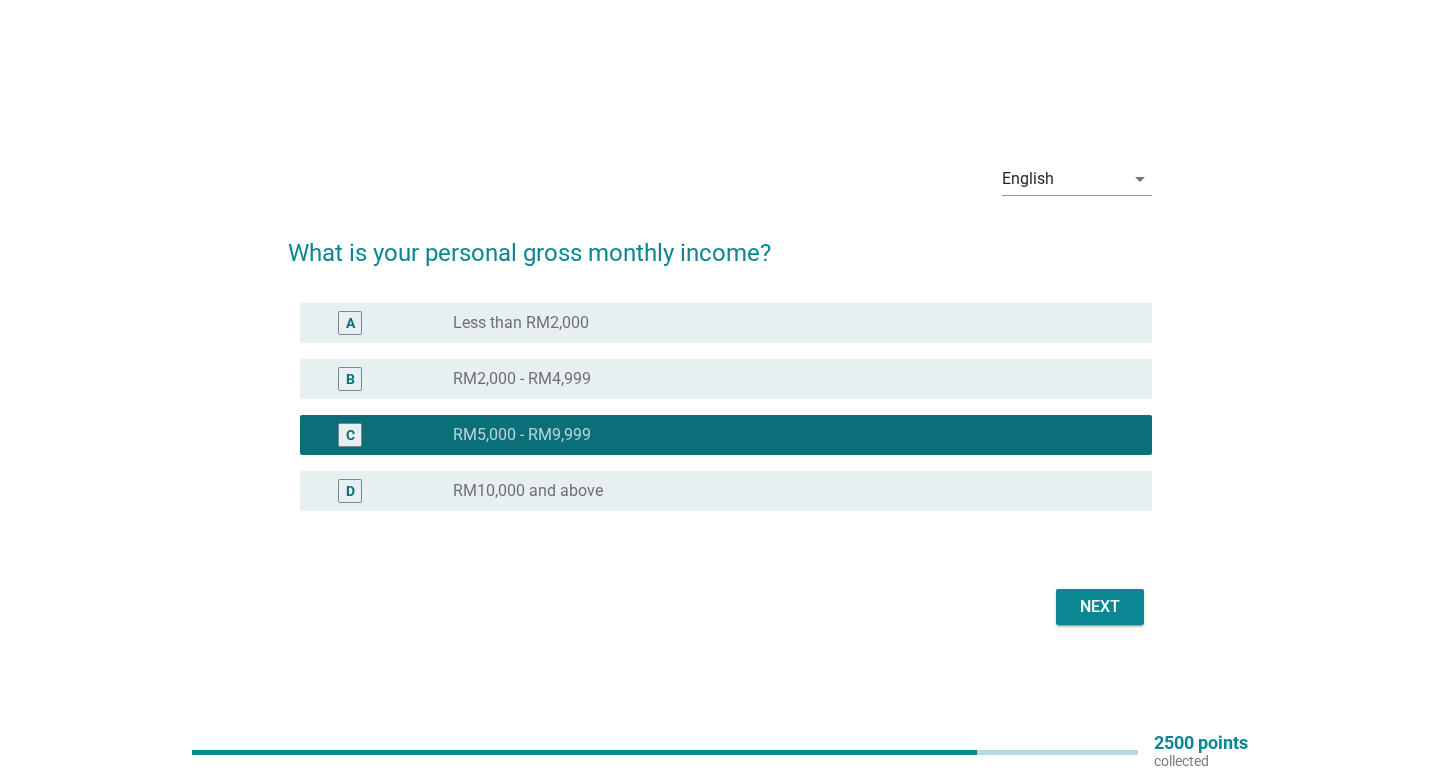 click on "Next" at bounding box center (1100, 607) 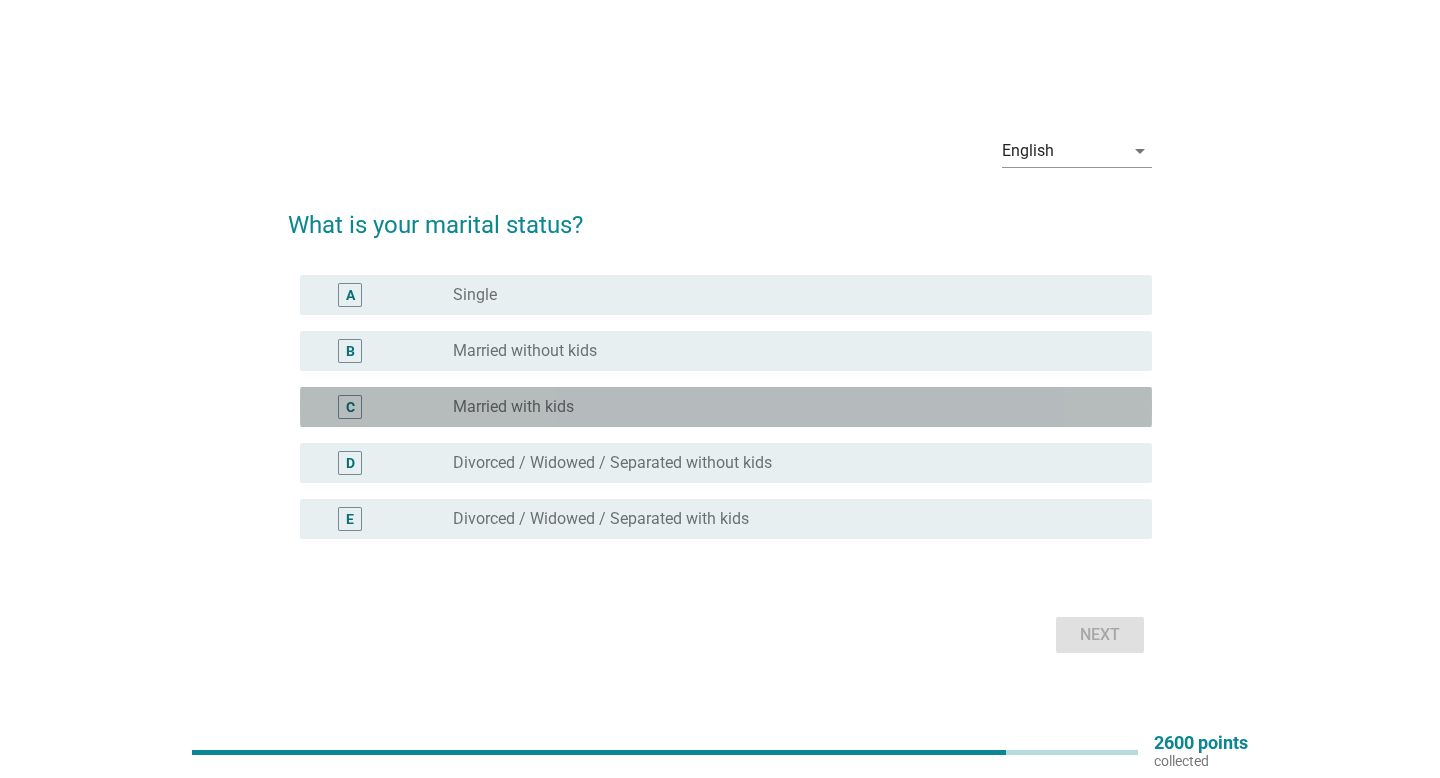 click on "C     radio_button_unchecked Married with kids" at bounding box center (726, 407) 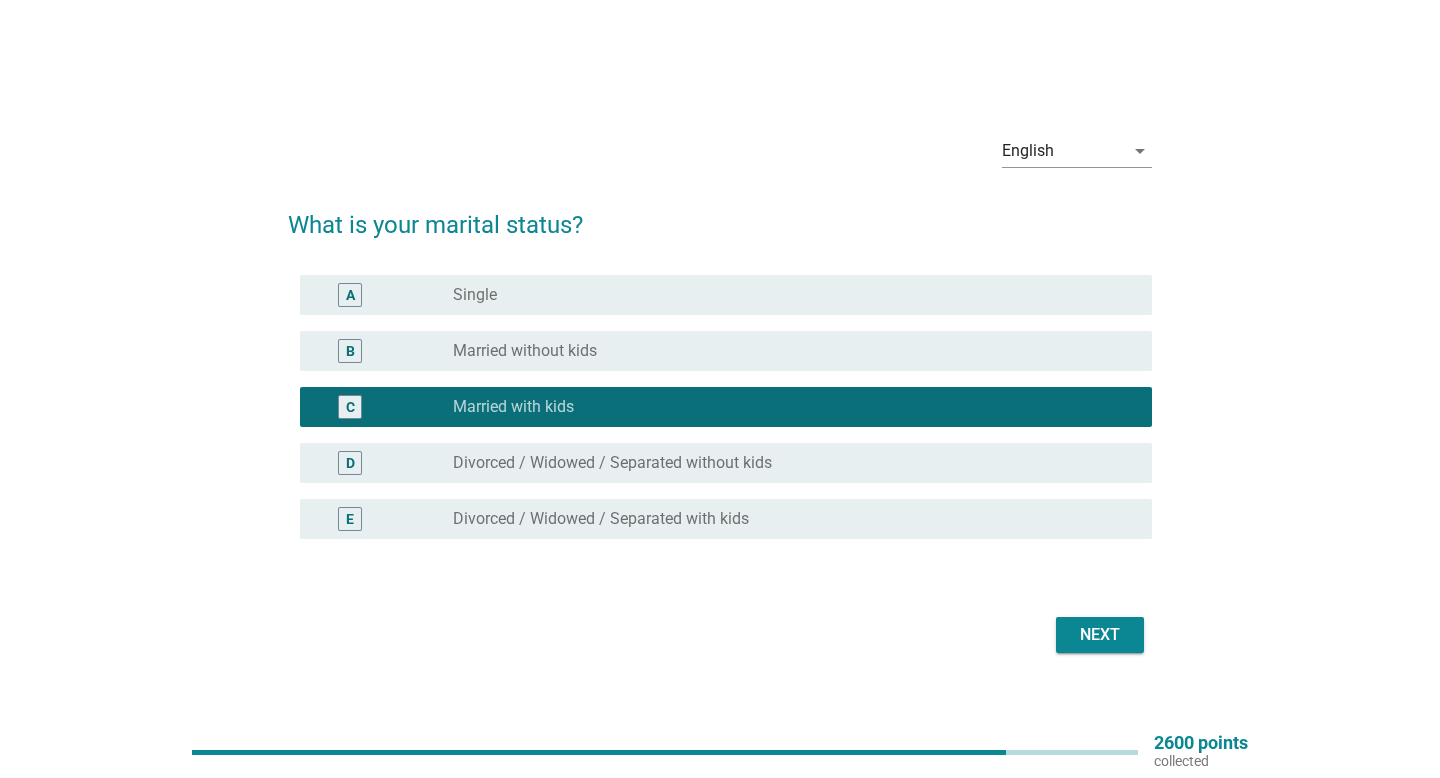 click on "Next" at bounding box center [1100, 635] 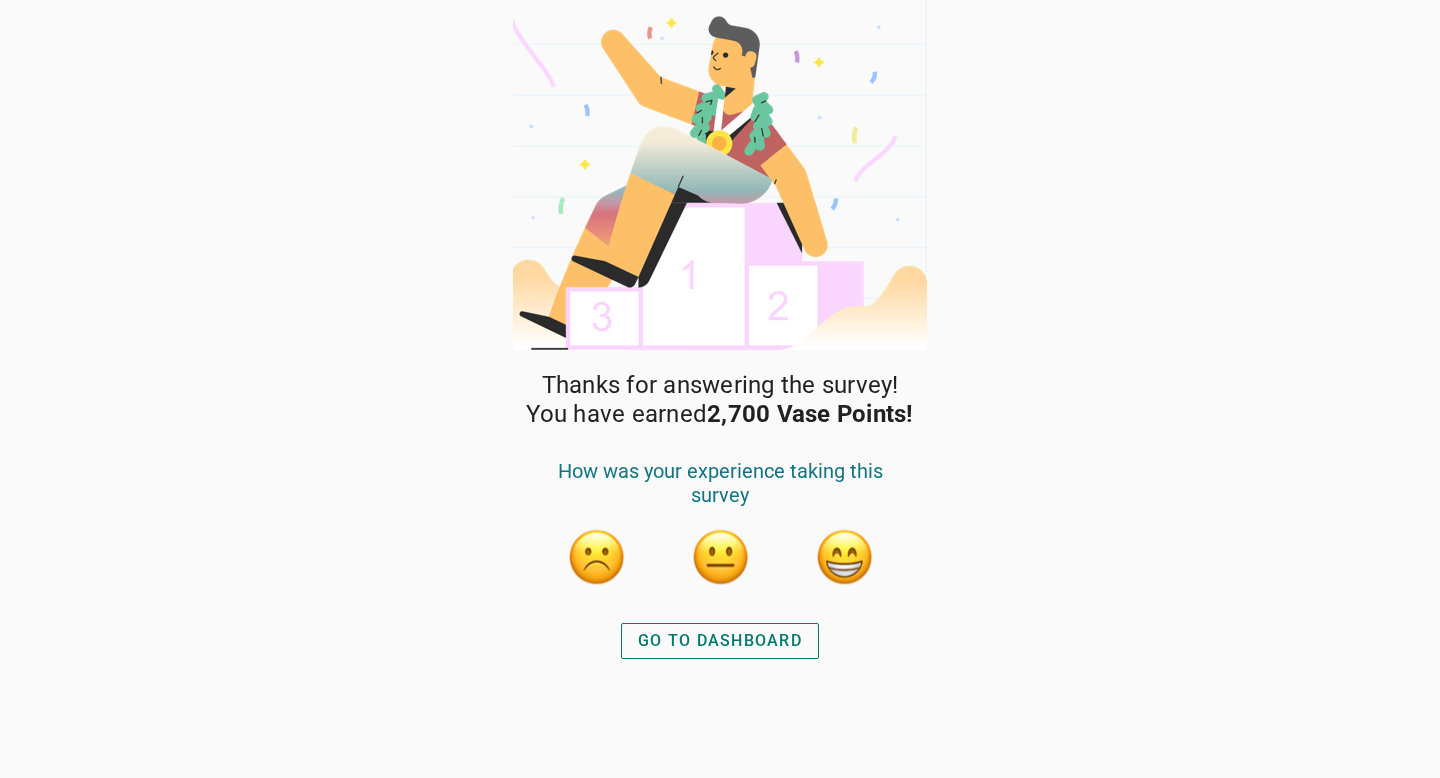click on "GO TO DASHBOARD" at bounding box center [720, 641] 